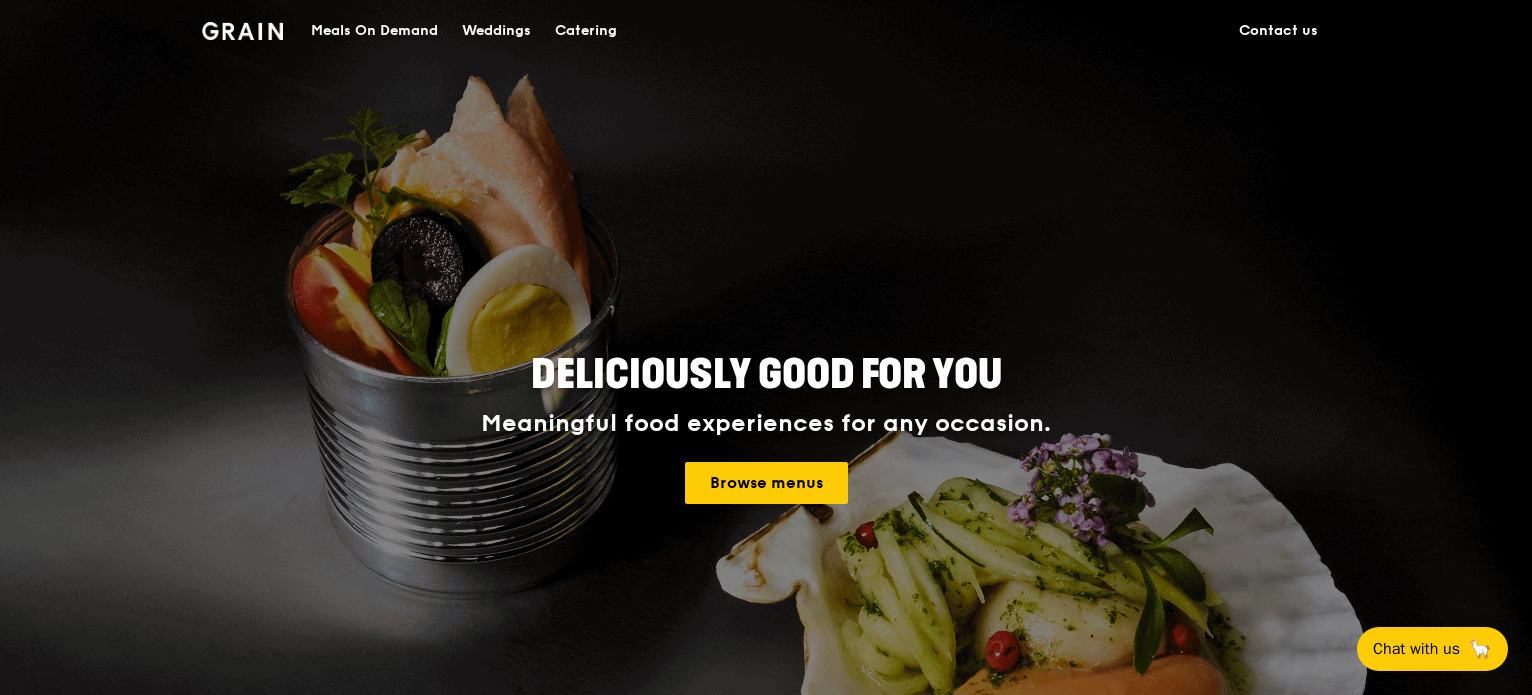 scroll, scrollTop: 0, scrollLeft: 0, axis: both 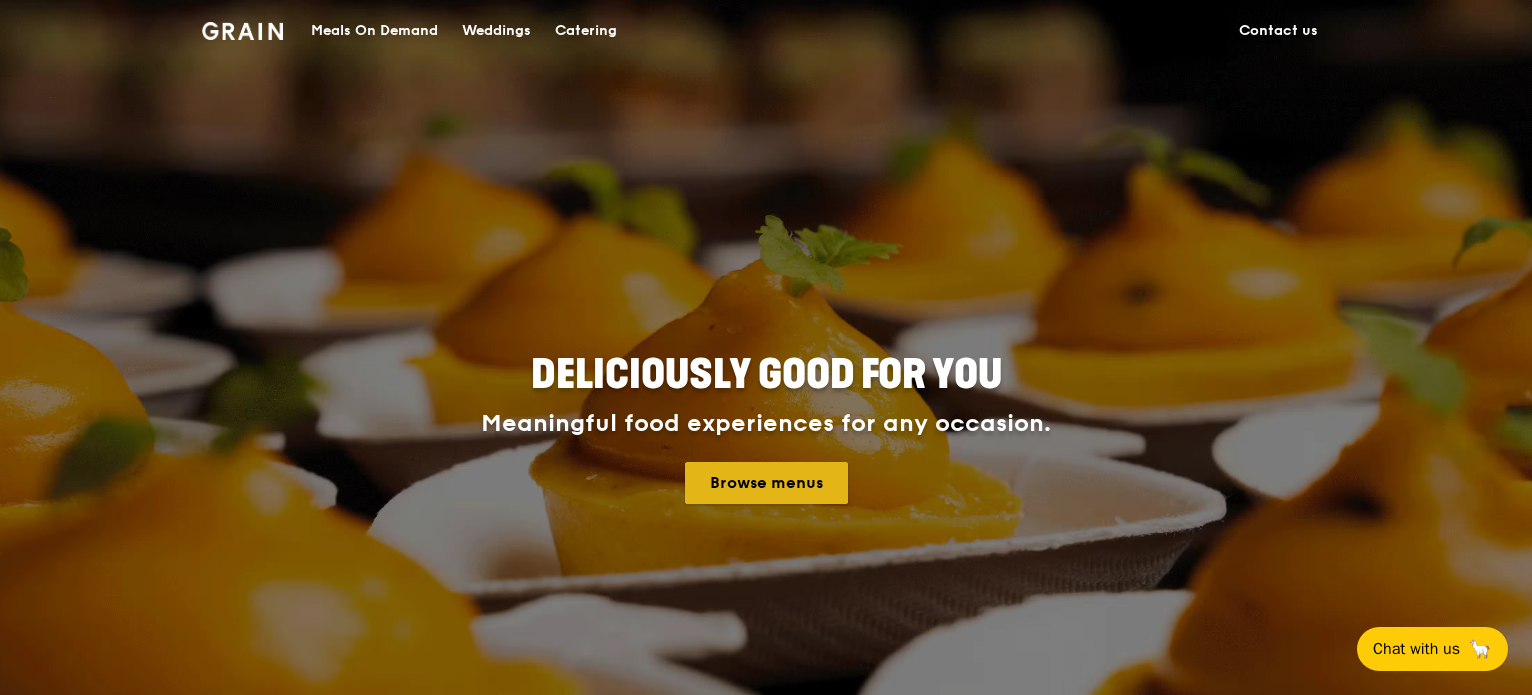 click on "Browse menus" at bounding box center [766, 483] 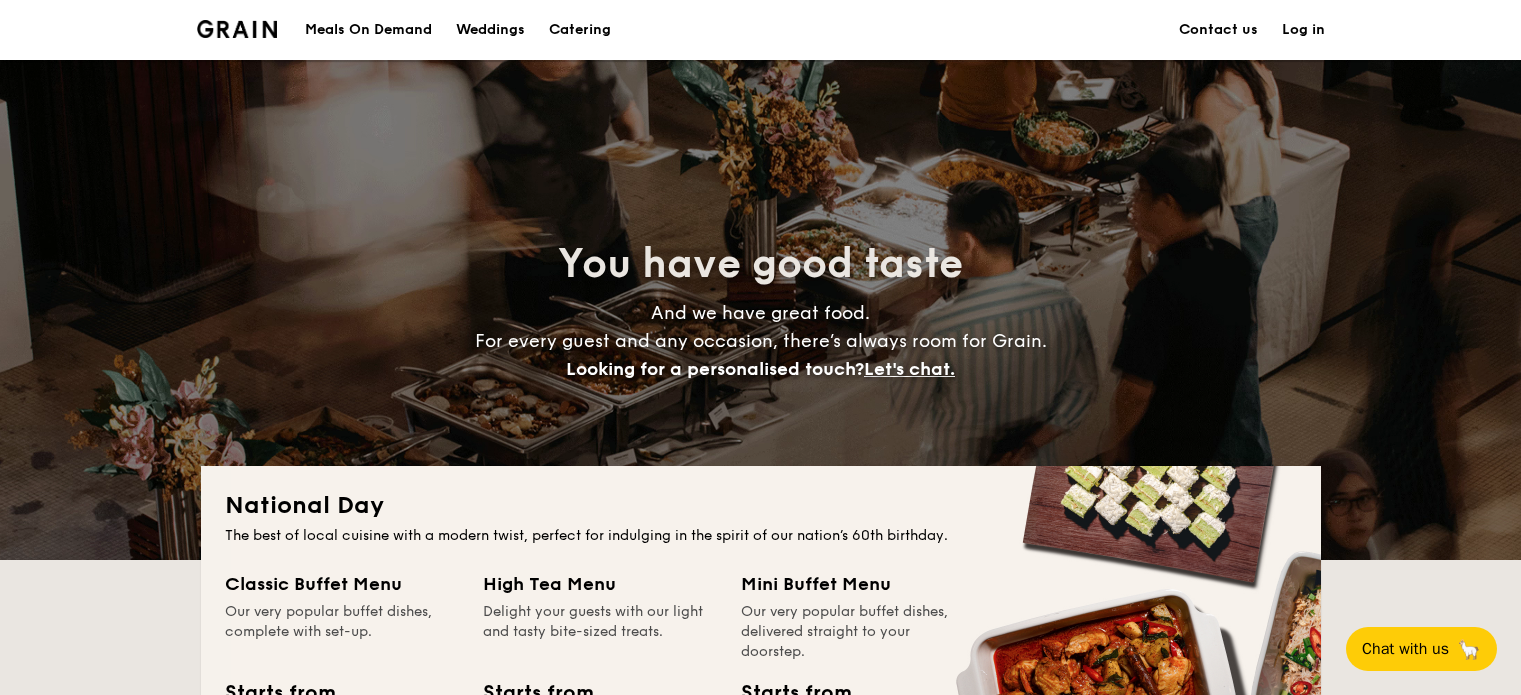 scroll, scrollTop: 0, scrollLeft: 0, axis: both 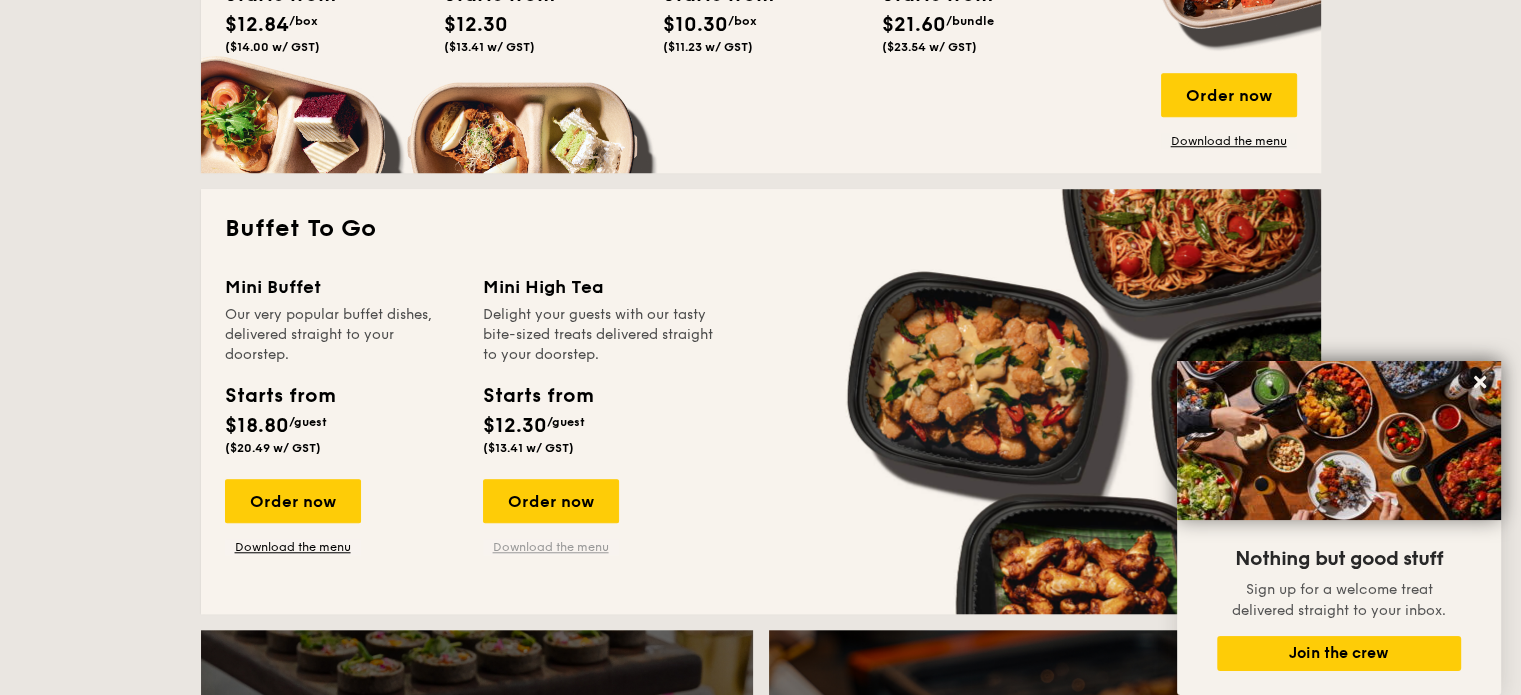 click on "Download the menu" at bounding box center [551, 547] 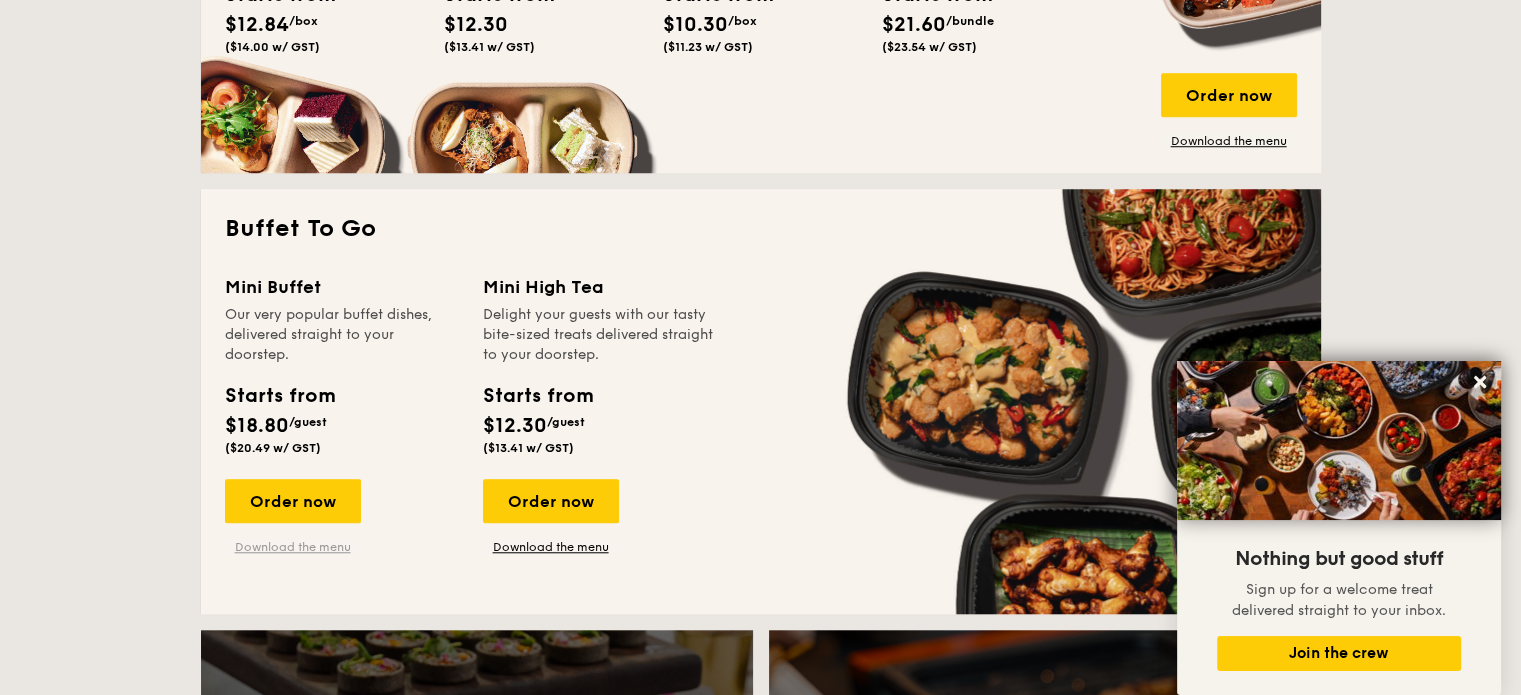 click on "Download the menu" at bounding box center (293, 547) 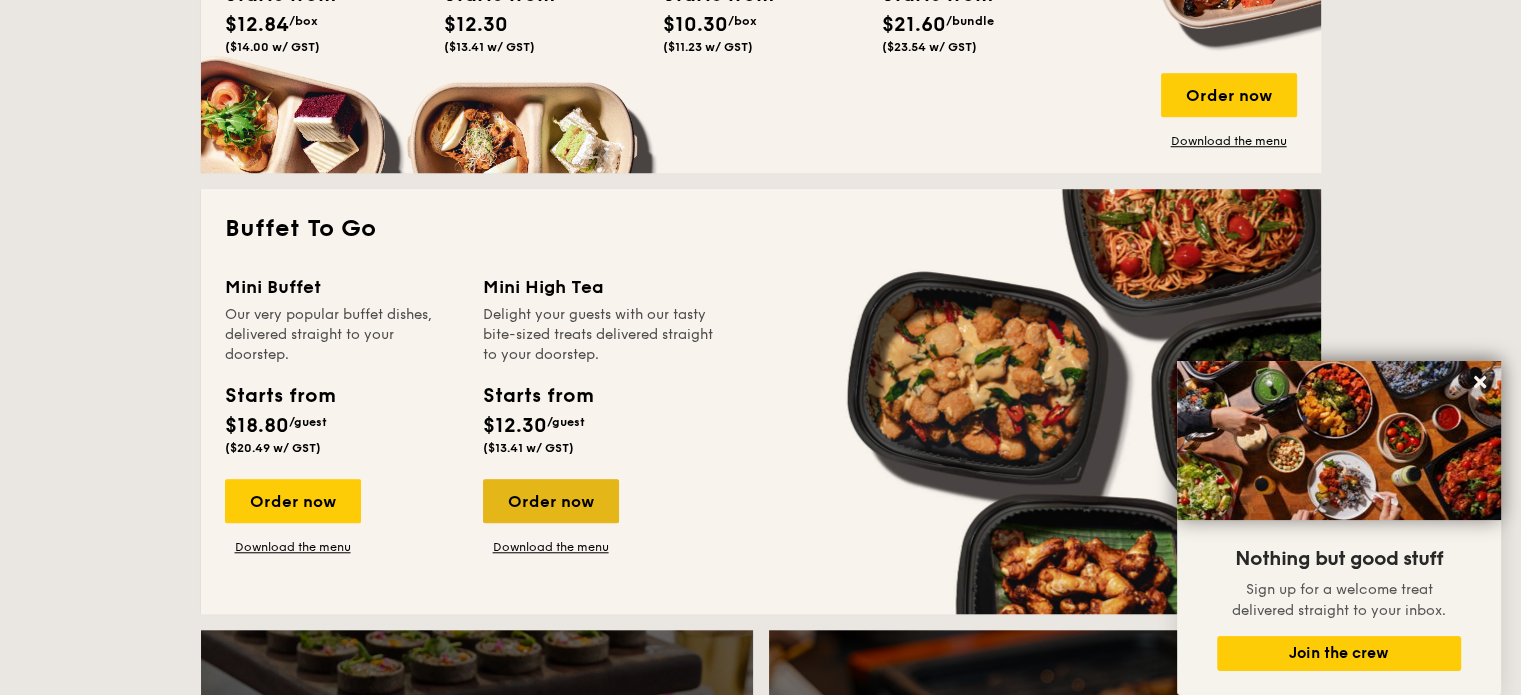 click on "Order now" at bounding box center (551, 501) 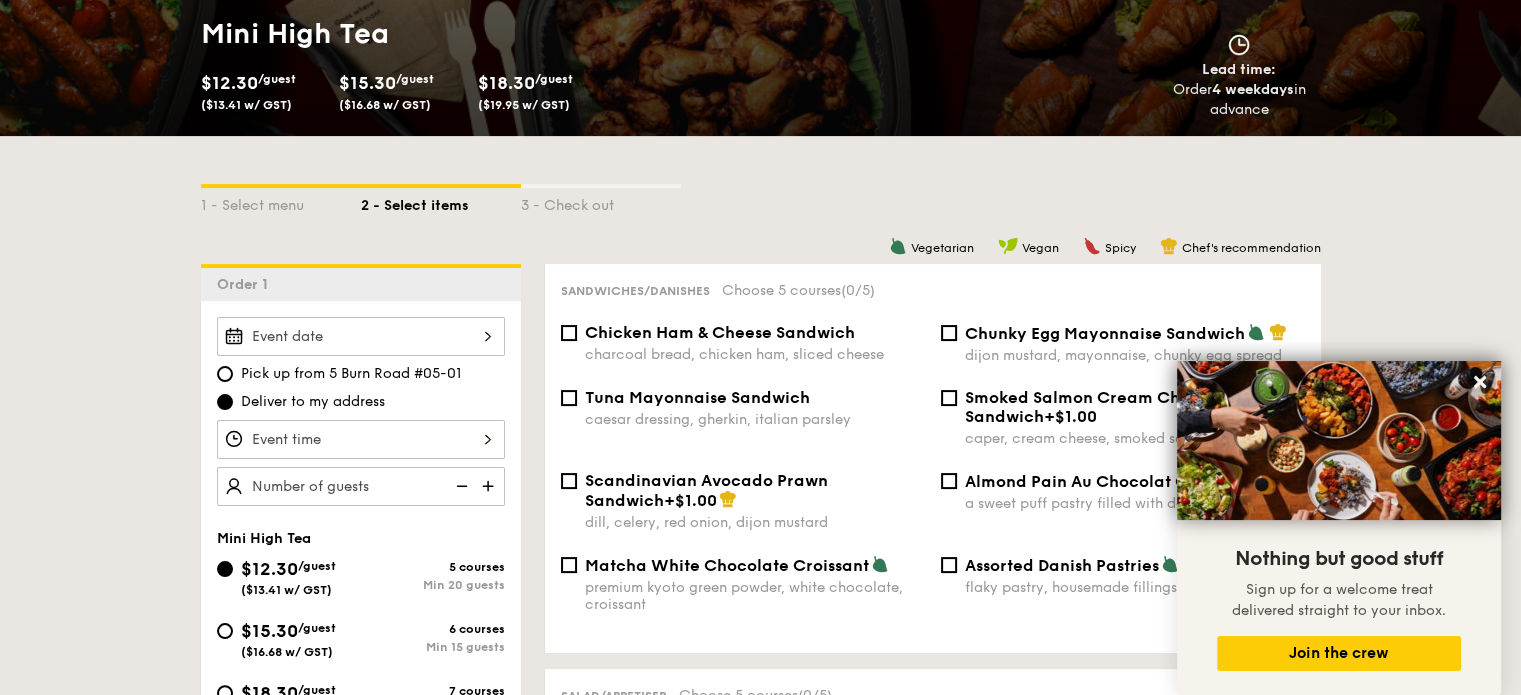 scroll, scrollTop: 400, scrollLeft: 0, axis: vertical 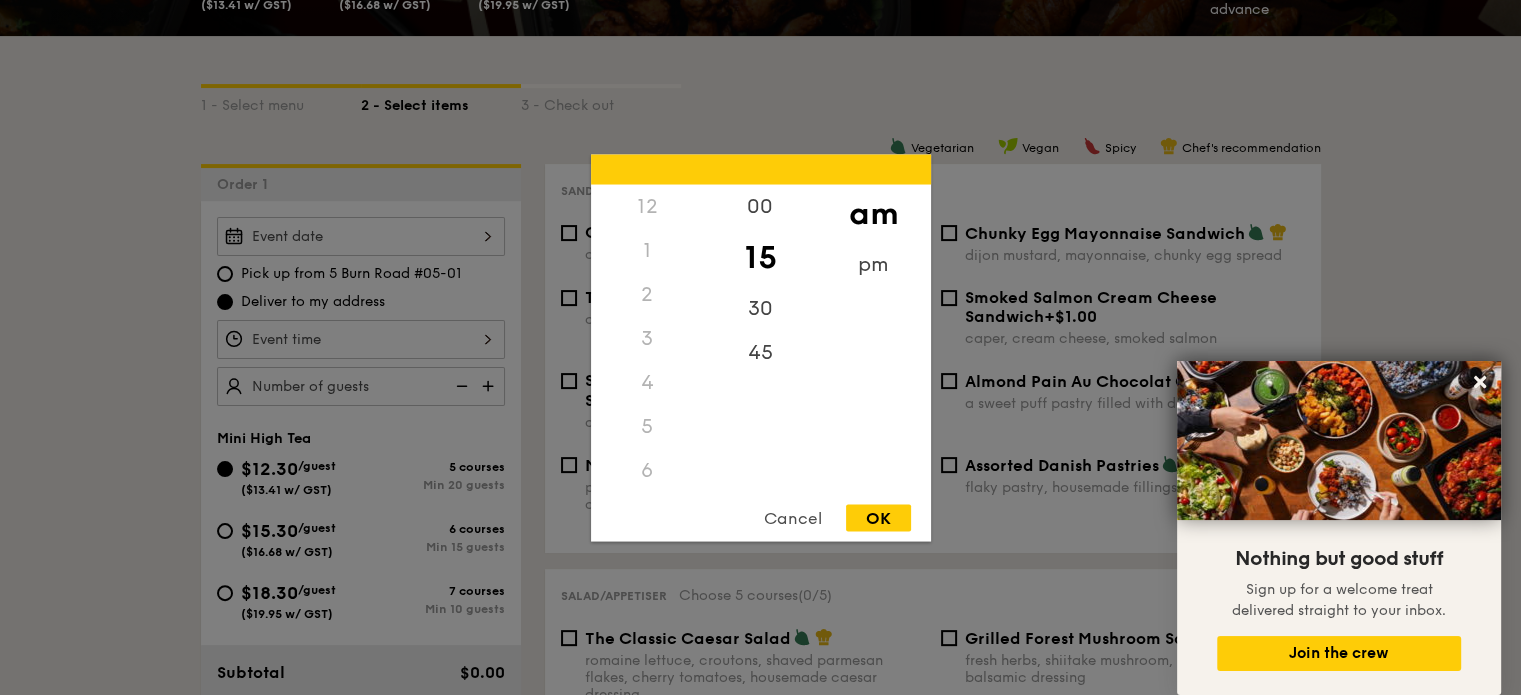 click on "12 1 2 3 4 5 6 7 8 9 10 11   00 15 30 45   am   pm   Cancel   OK" at bounding box center [361, 339] 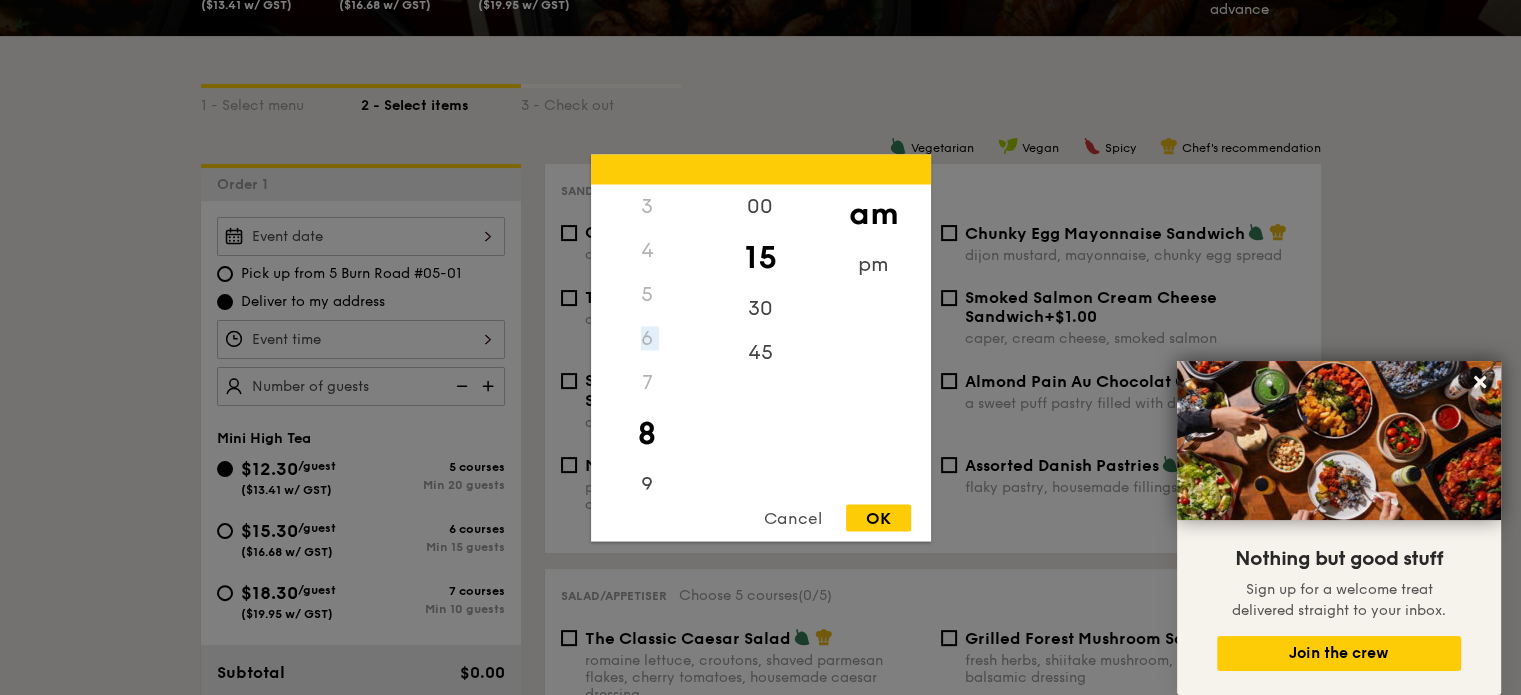 drag, startPoint x: 642, startPoint y: 331, endPoint x: 640, endPoint y: 379, distance: 48.04165 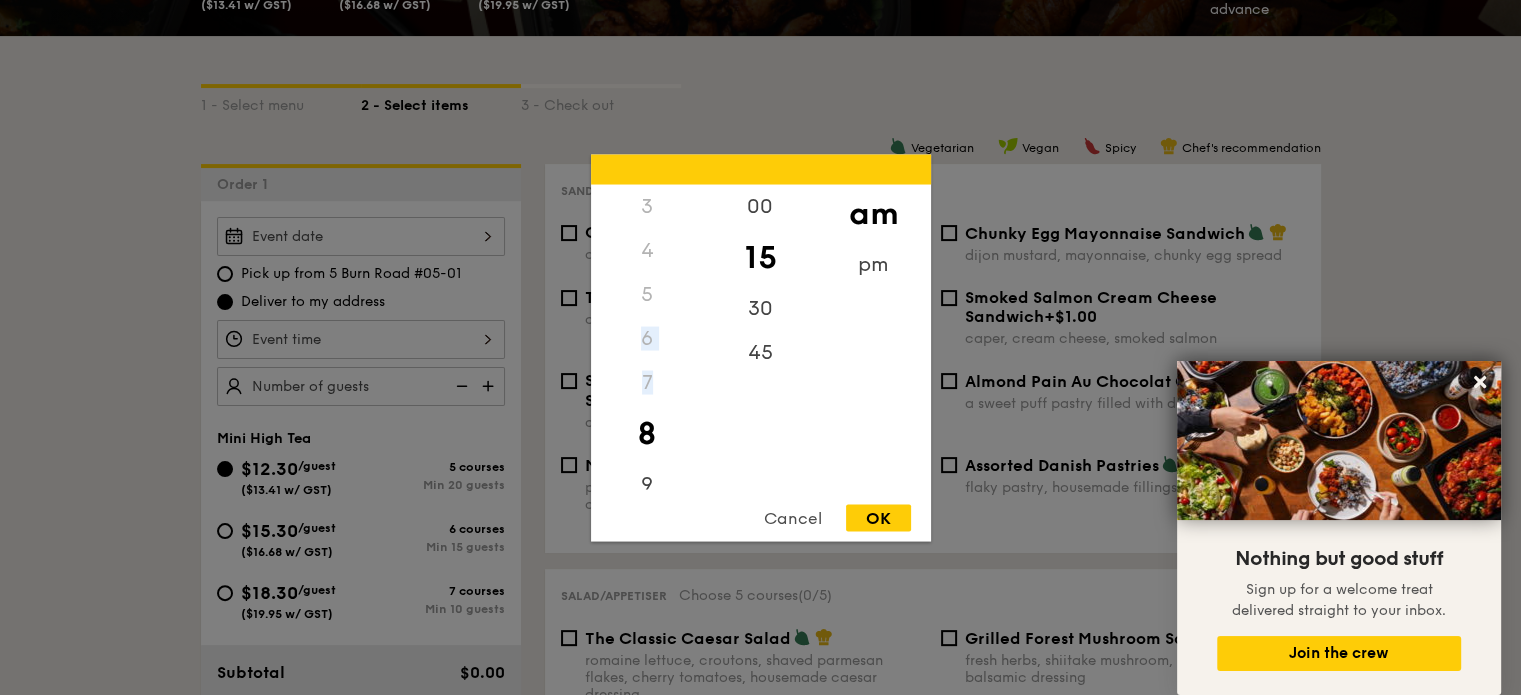 drag, startPoint x: 656, startPoint y: 327, endPoint x: 646, endPoint y: 387, distance: 60.827625 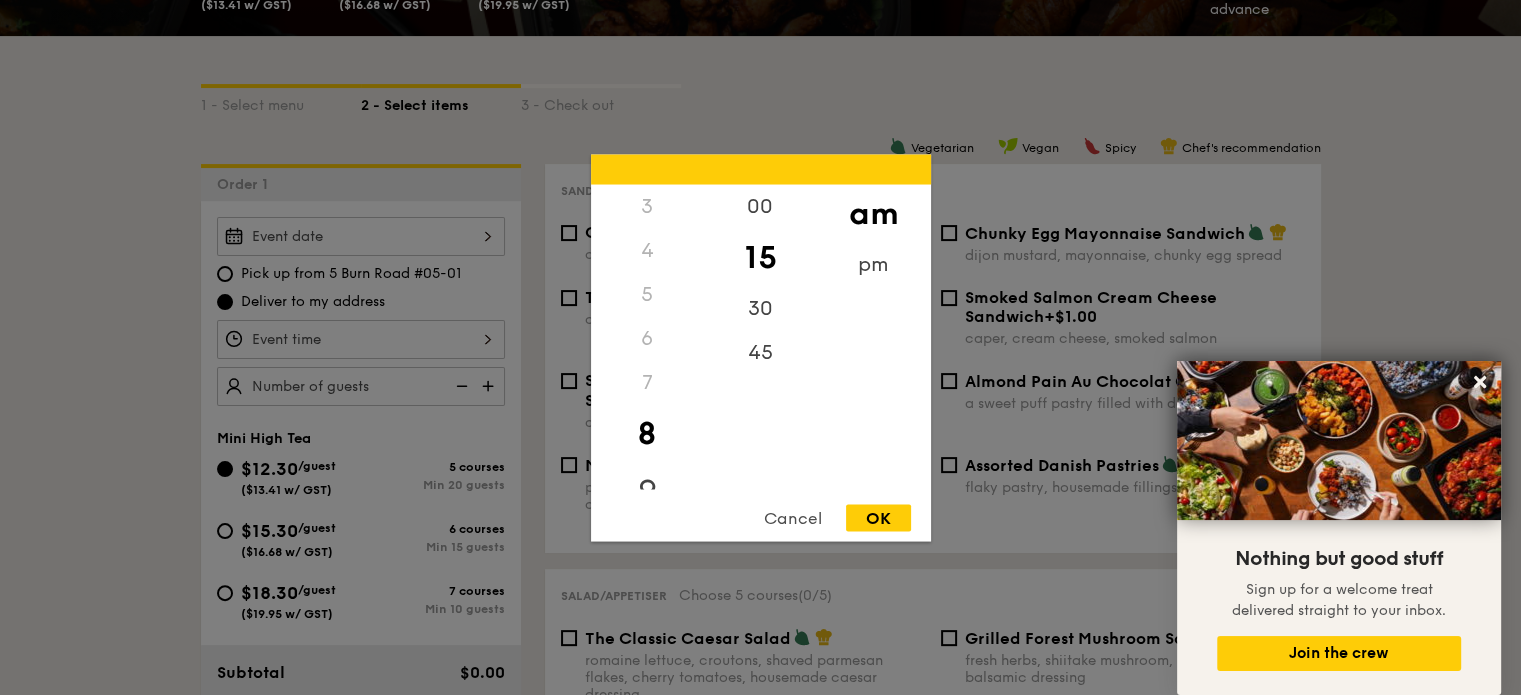 click on "9" at bounding box center [647, 491] 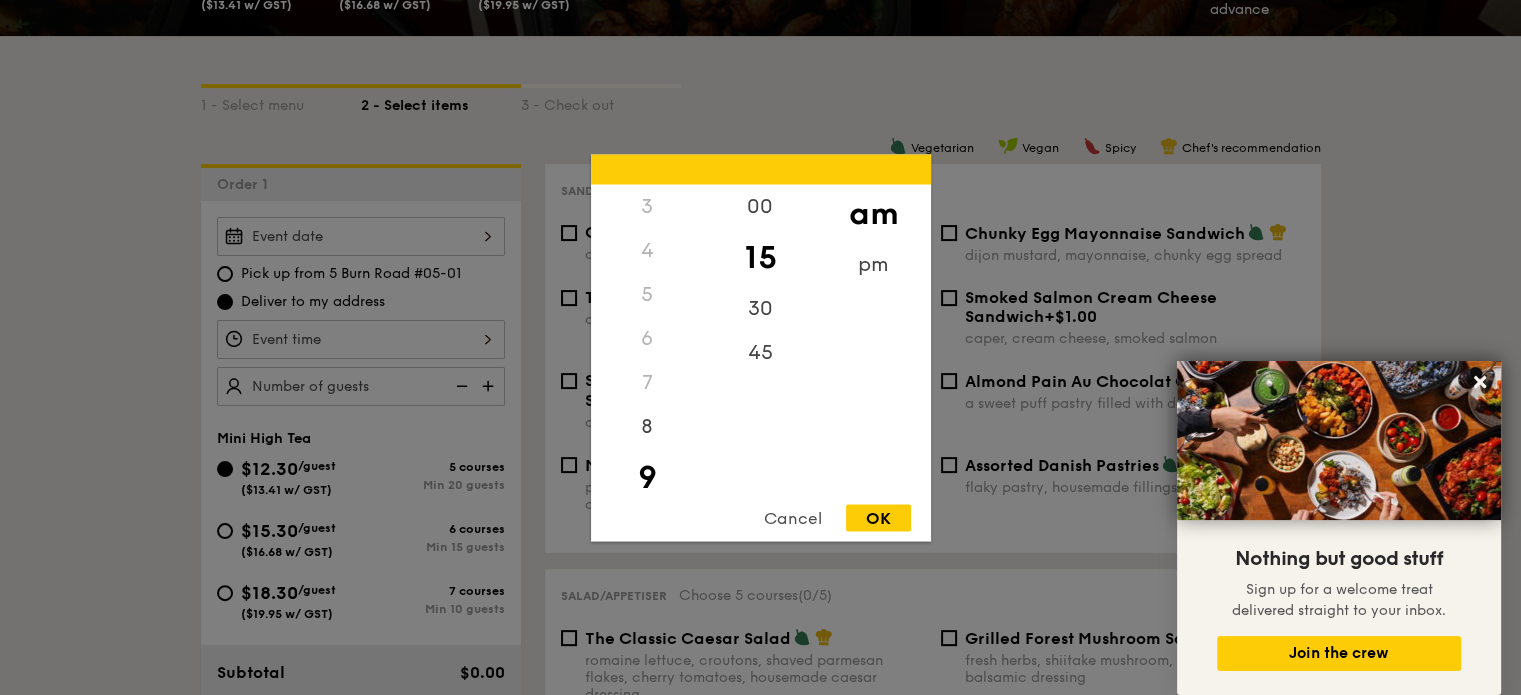 click on "9" at bounding box center [647, 477] 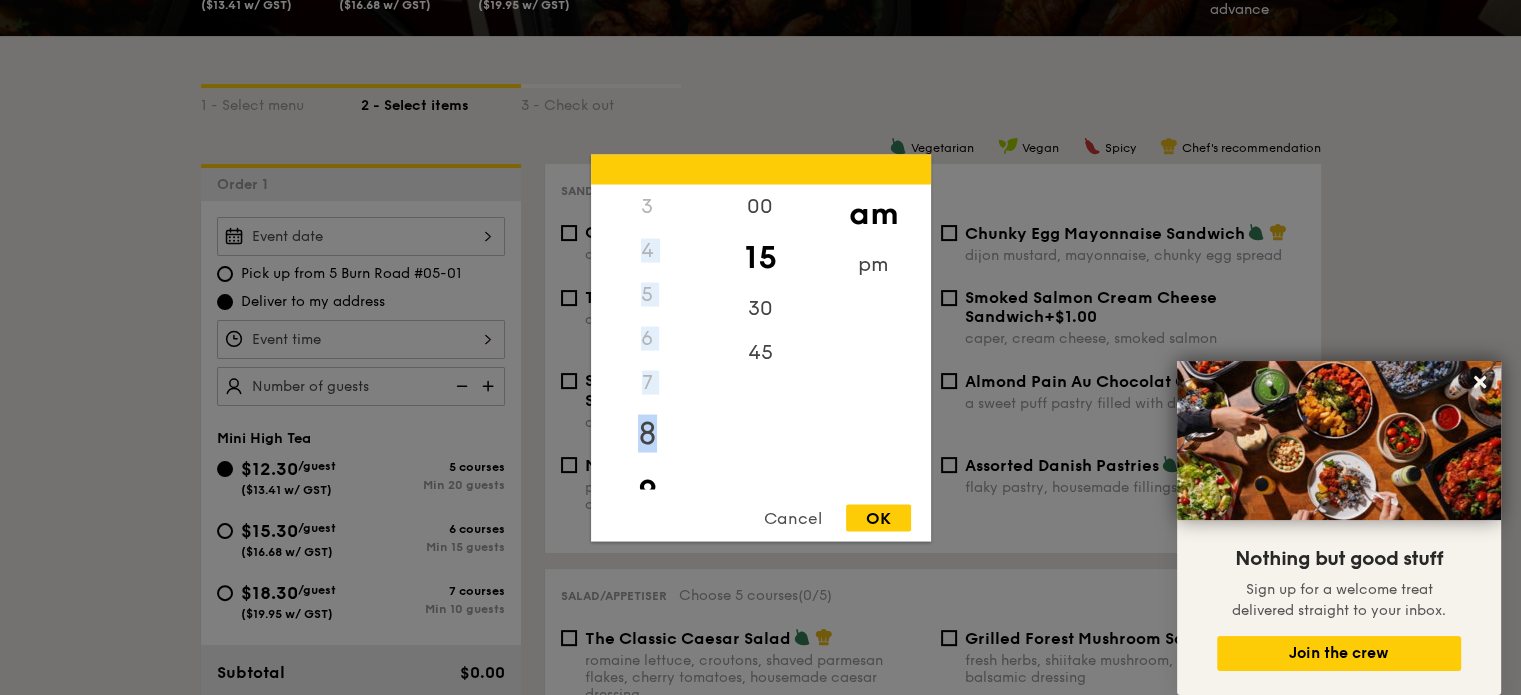 drag, startPoint x: 647, startPoint y: 205, endPoint x: 640, endPoint y: 406, distance: 201.12186 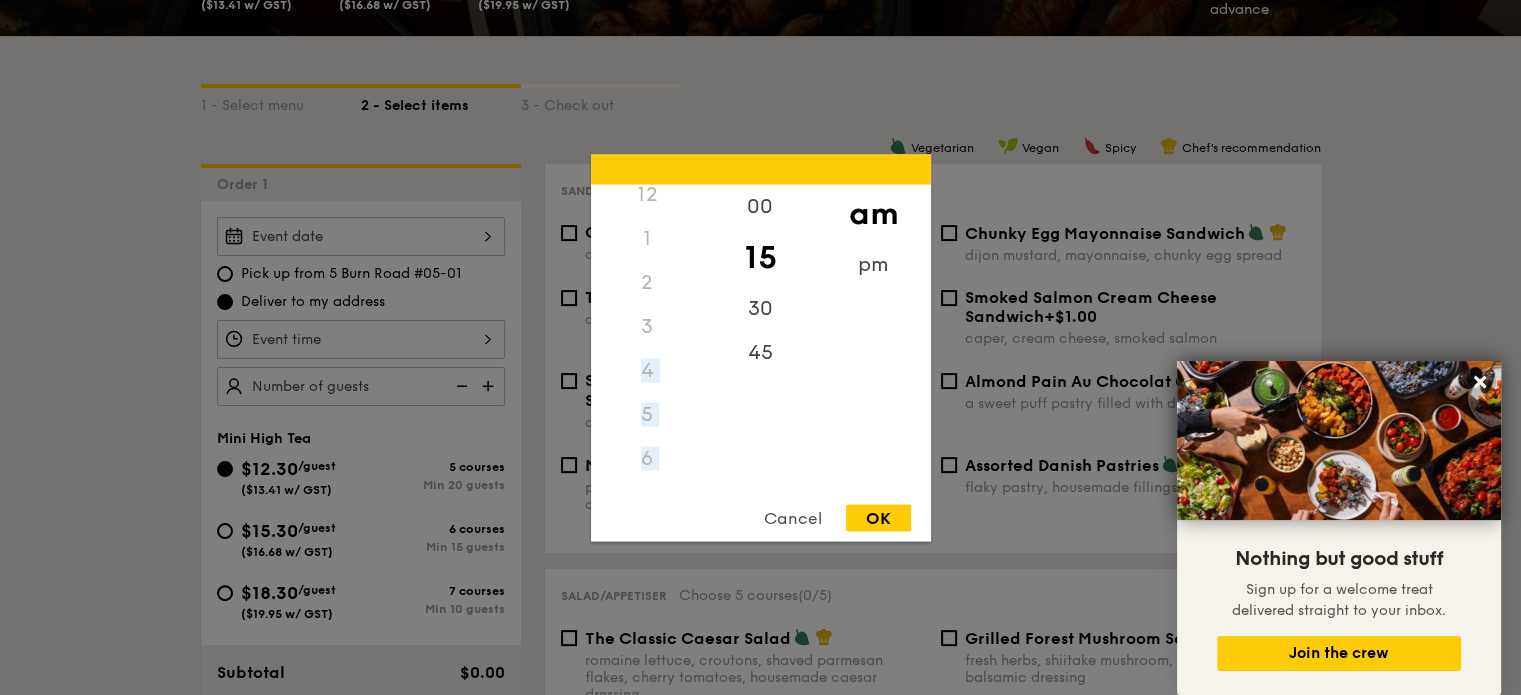 scroll, scrollTop: 0, scrollLeft: 0, axis: both 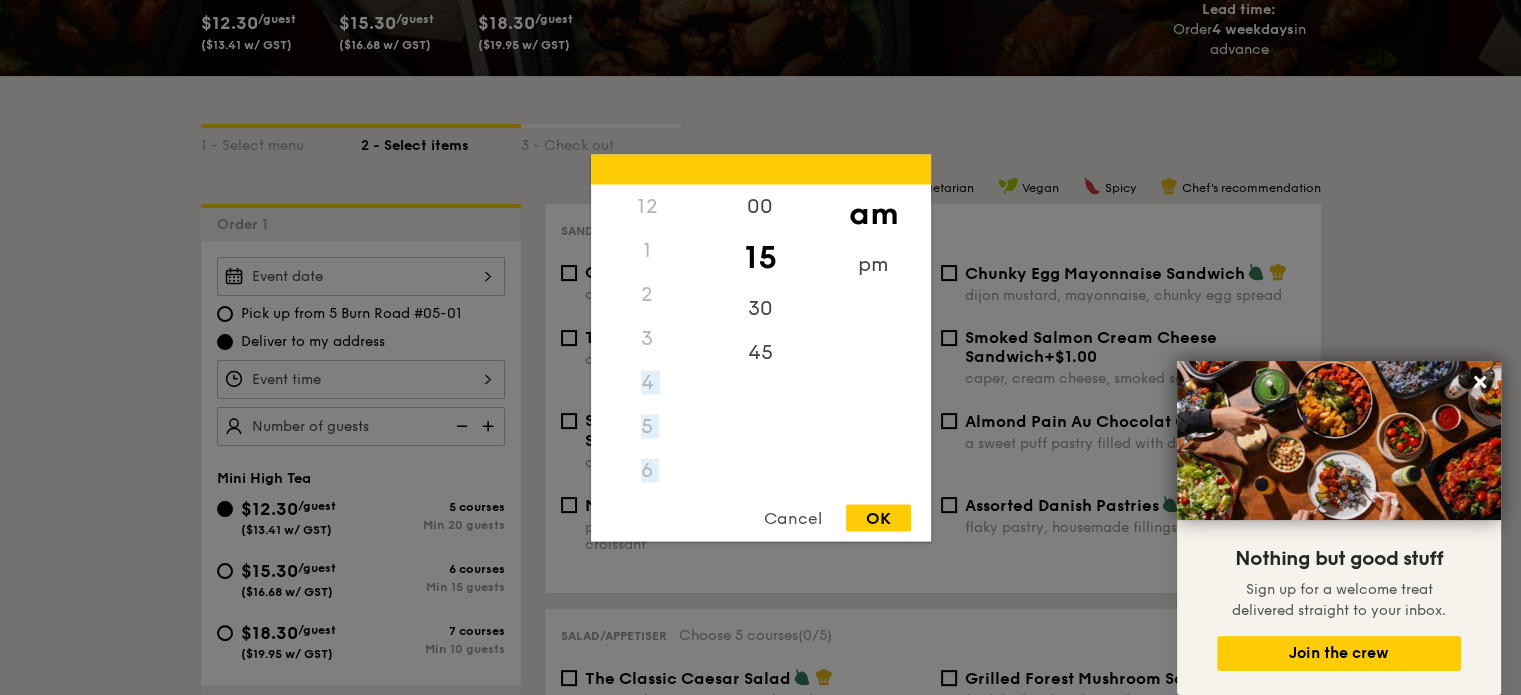 click on "3" at bounding box center [647, 338] 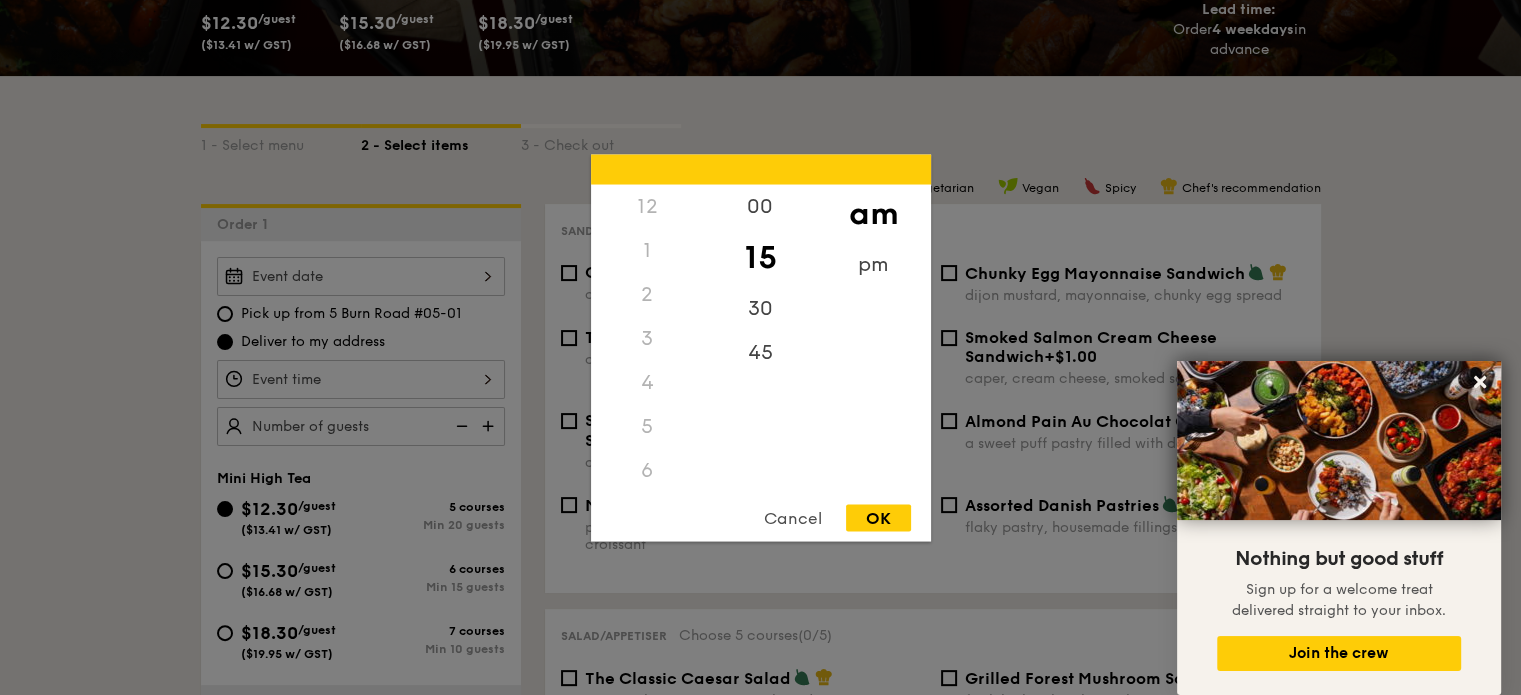 click on "3" at bounding box center (647, 338) 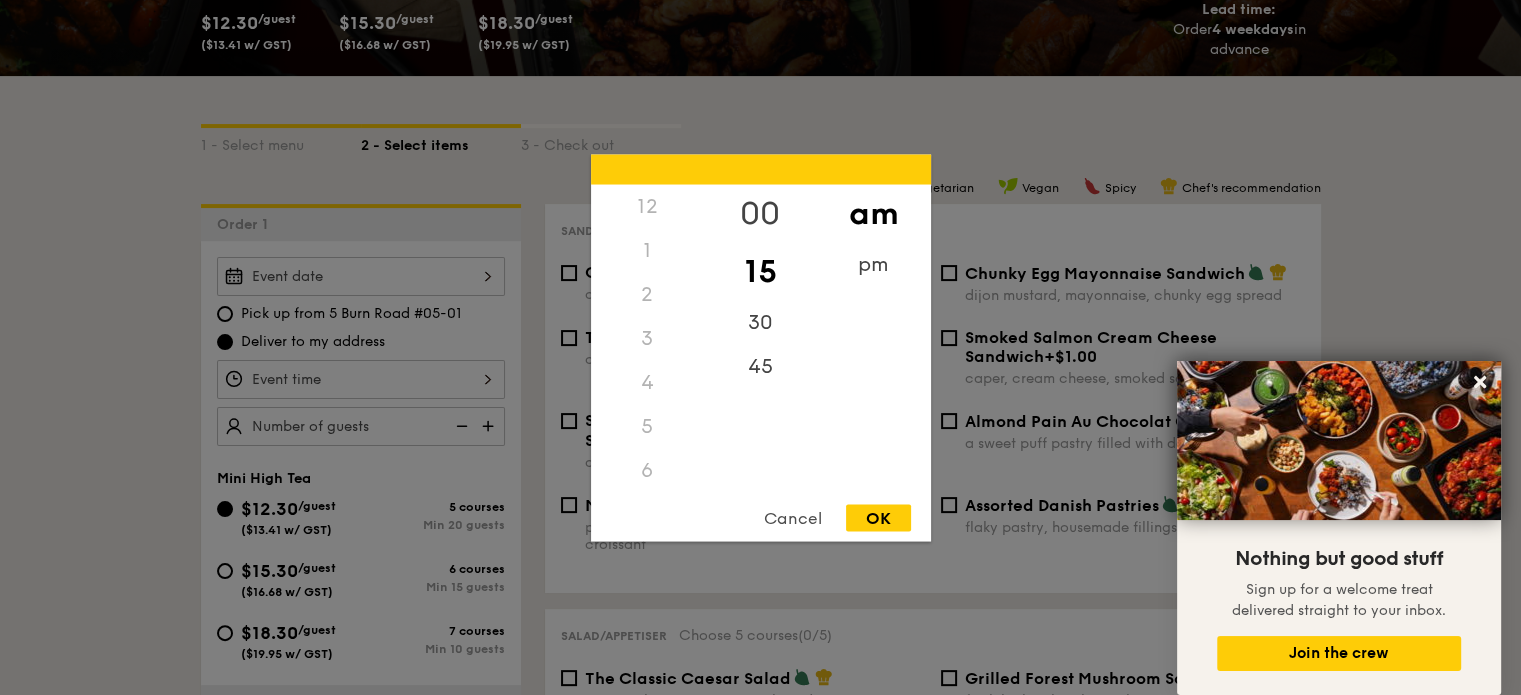 click on "00" at bounding box center (760, 213) 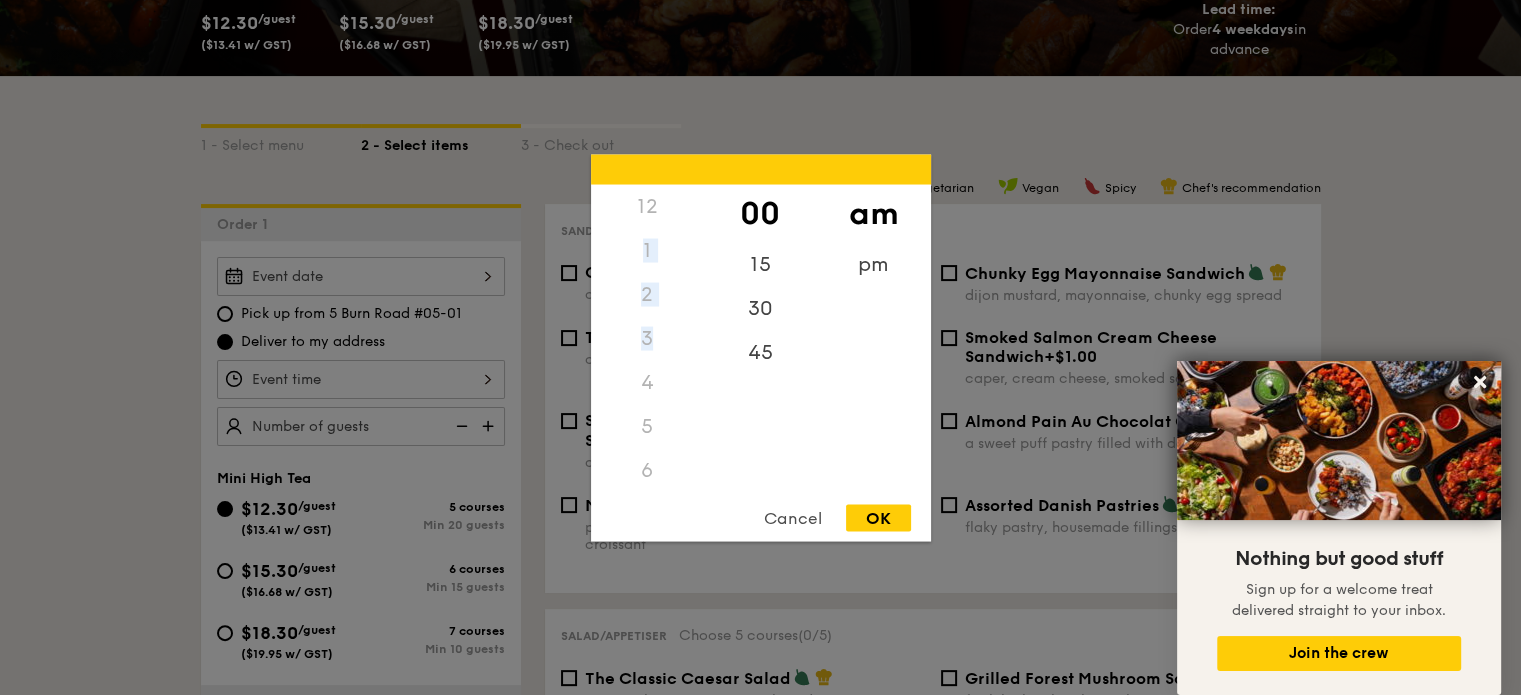 drag, startPoint x: 650, startPoint y: 359, endPoint x: 639, endPoint y: 243, distance: 116.520386 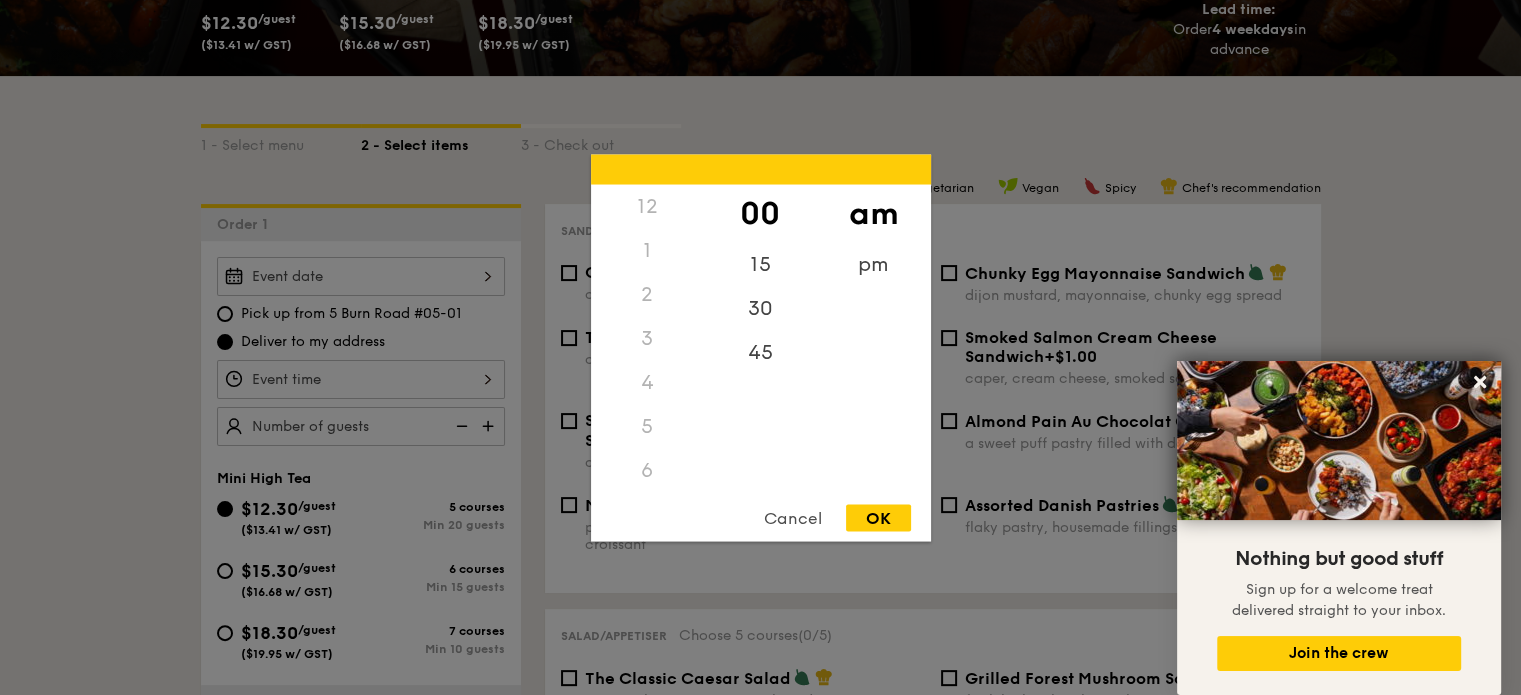 click on "5" at bounding box center (647, 426) 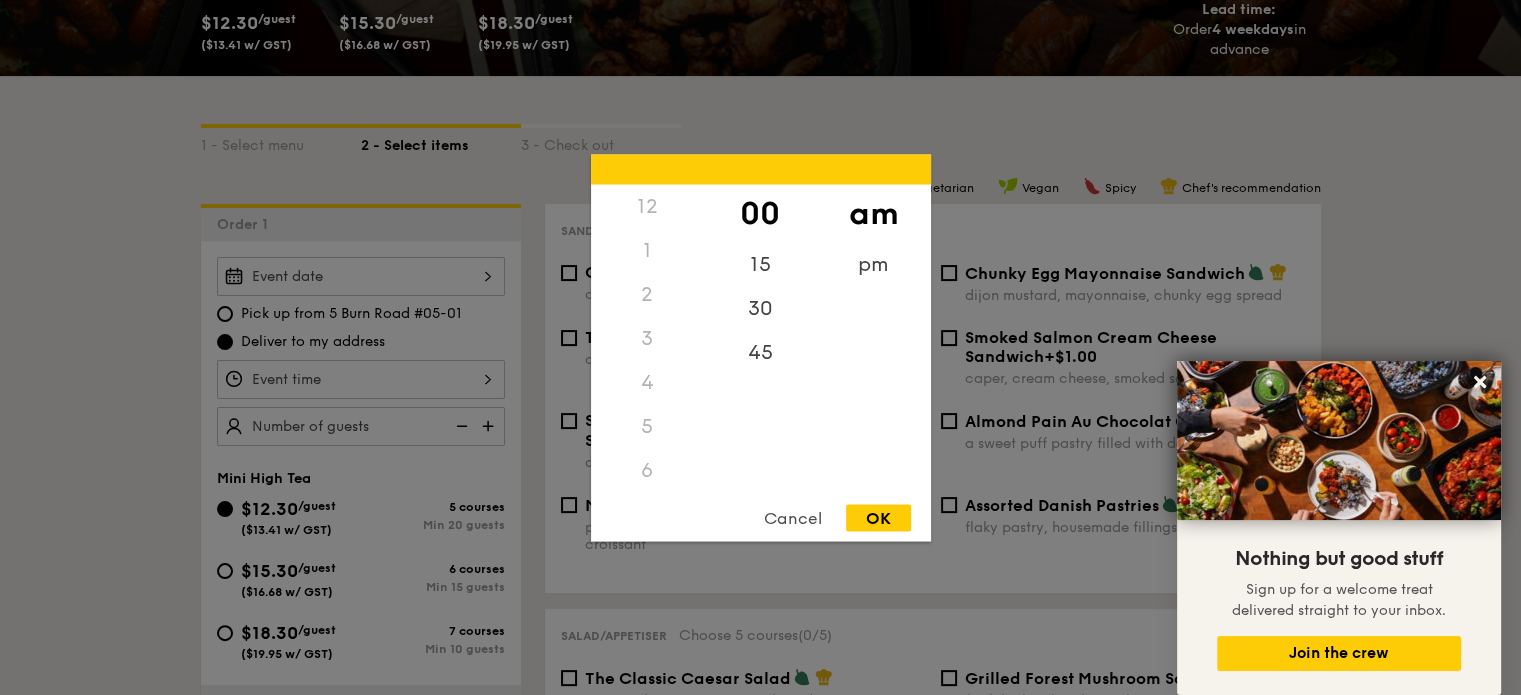 click on "OK" at bounding box center [878, 517] 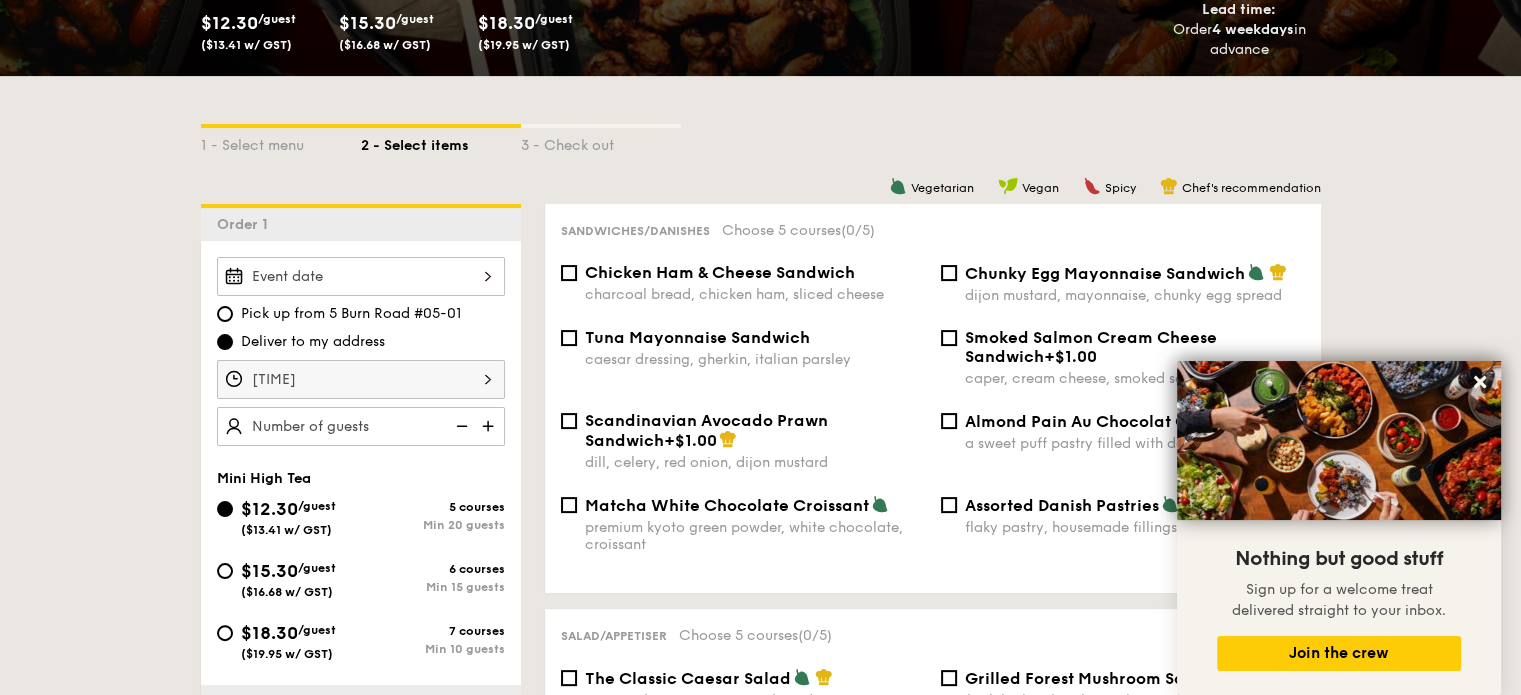 click at bounding box center (490, 426) 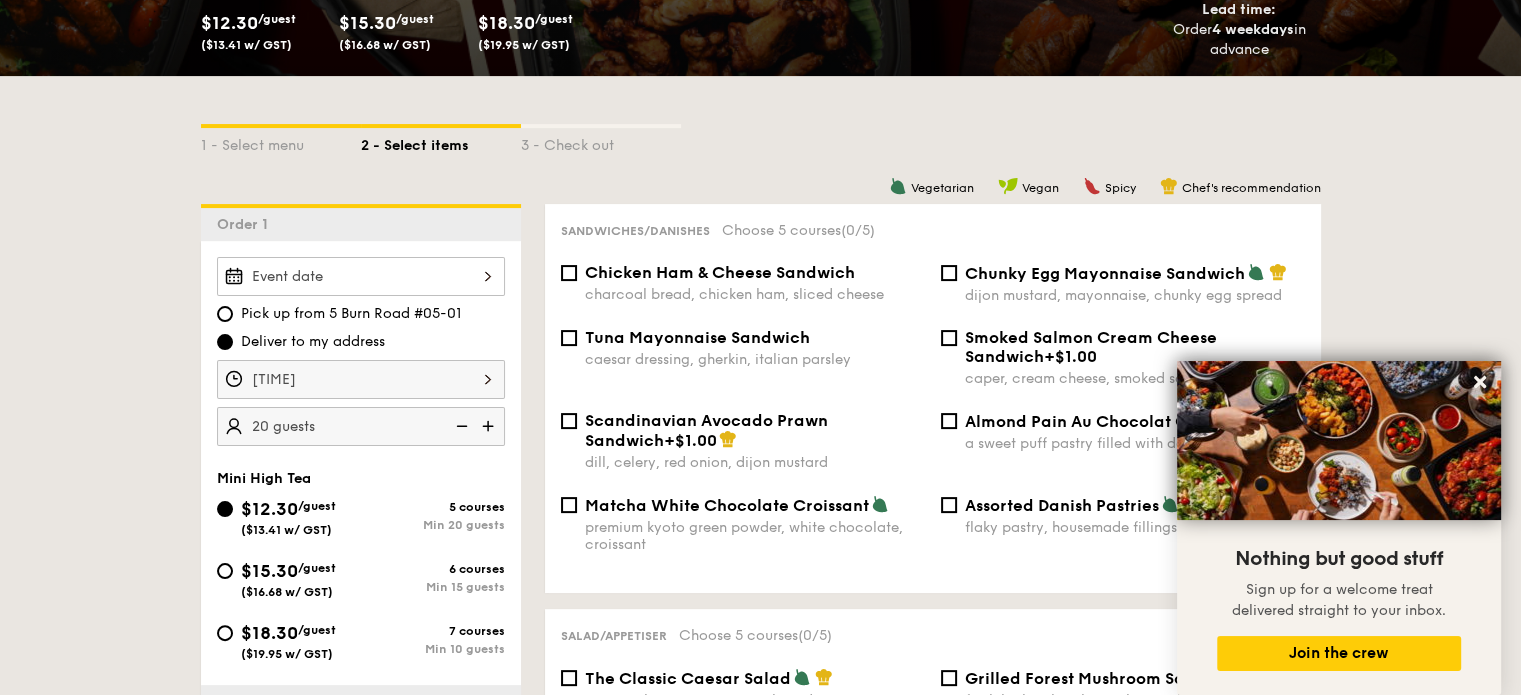 click at bounding box center [490, 426] 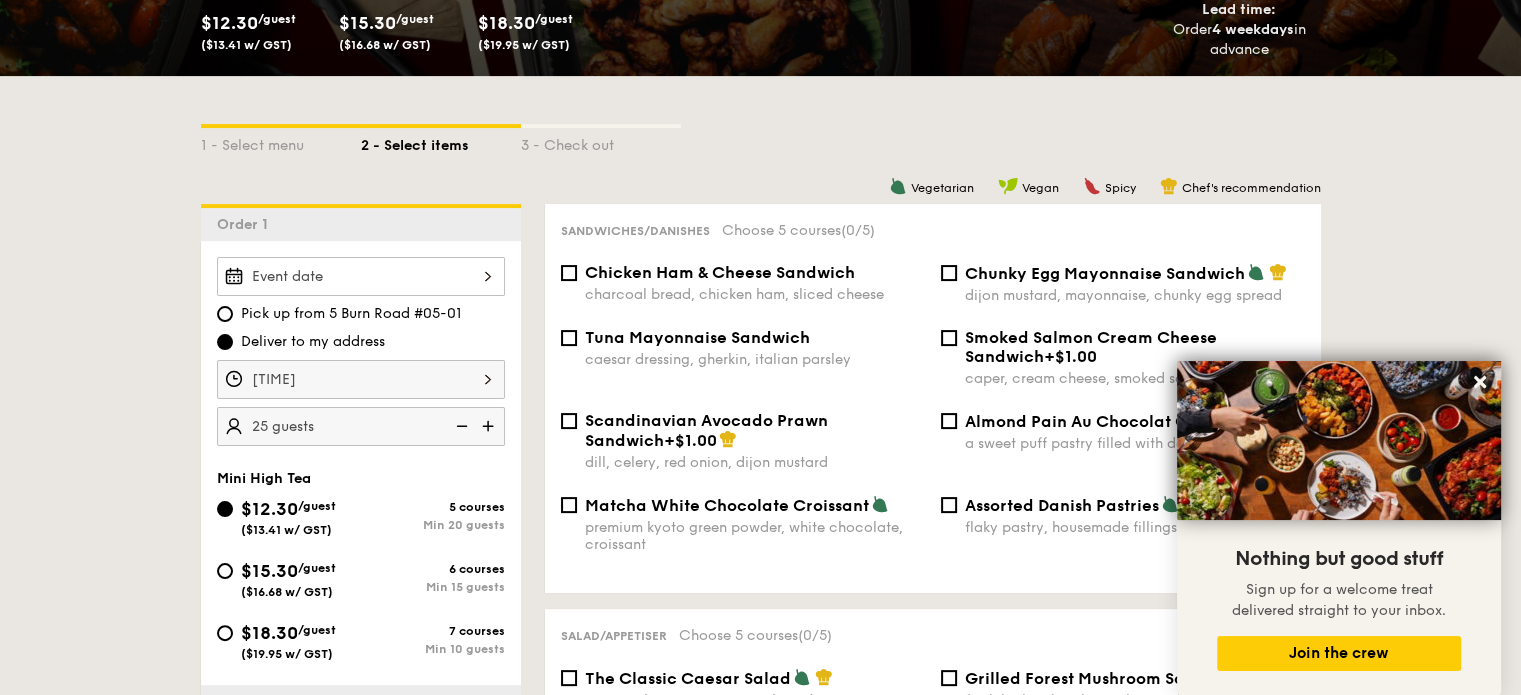 click at bounding box center (490, 426) 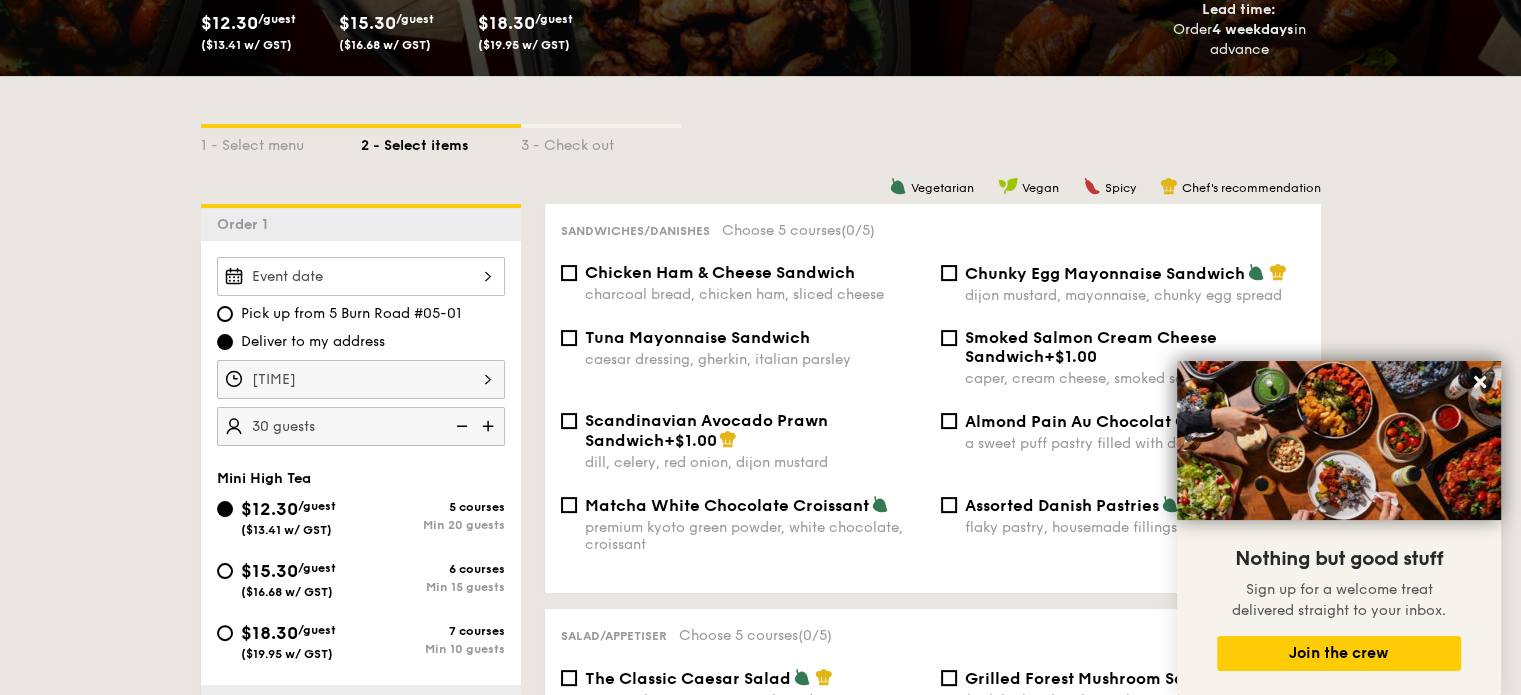 click at bounding box center (460, 426) 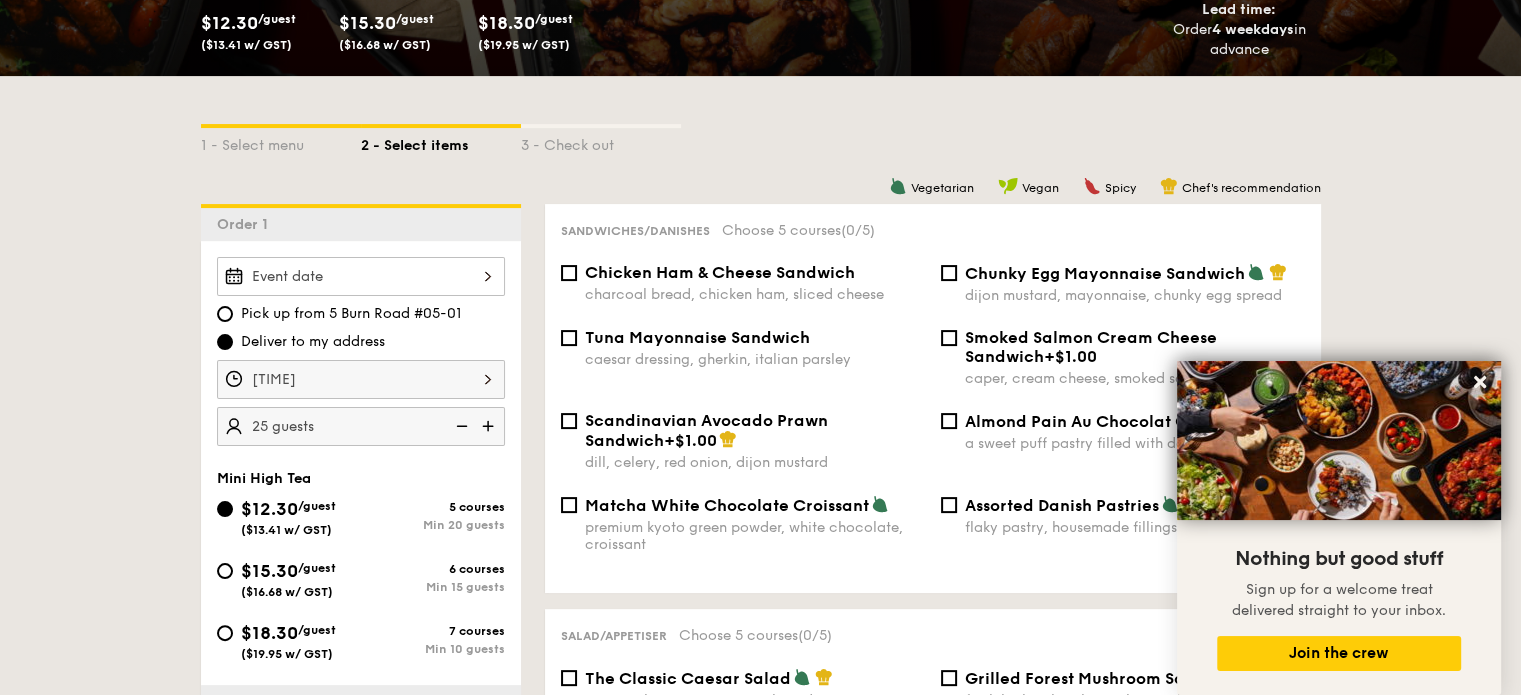 click at bounding box center [460, 426] 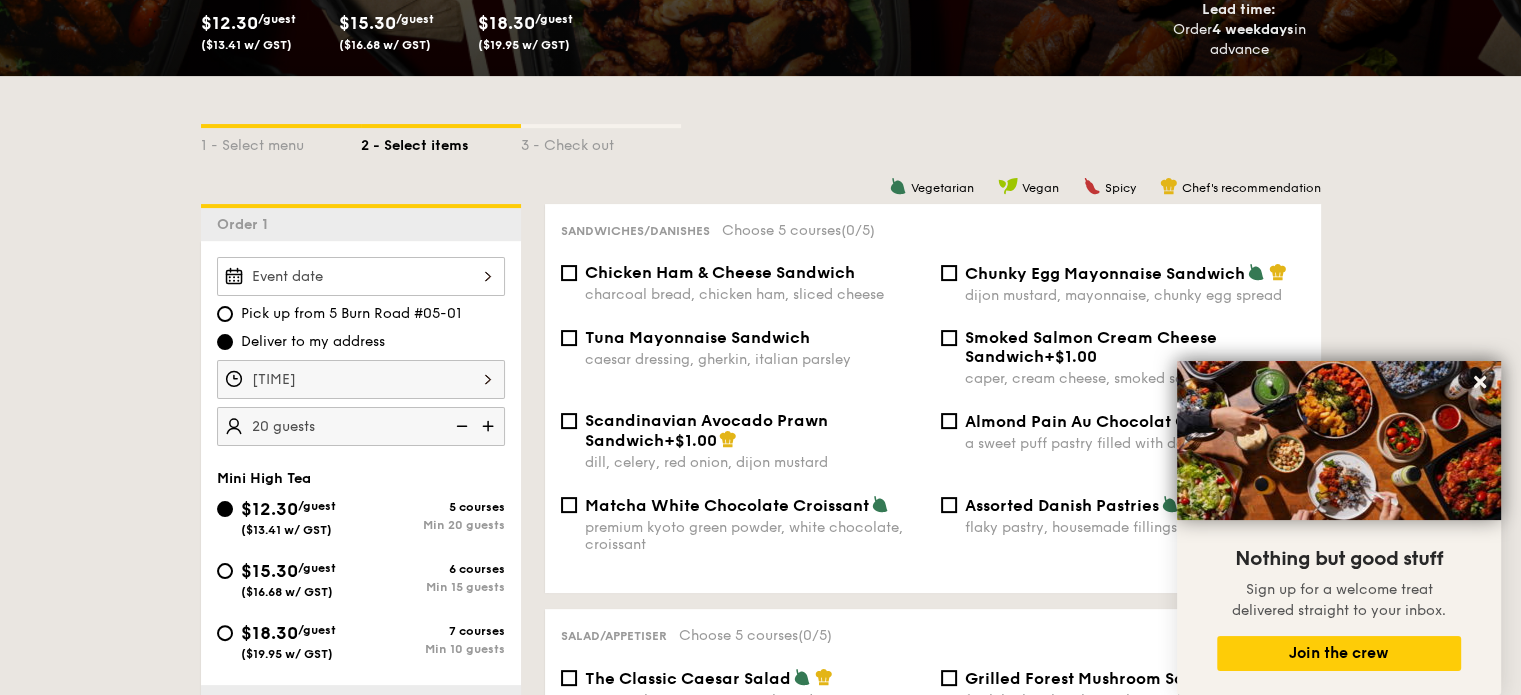 click at bounding box center [460, 426] 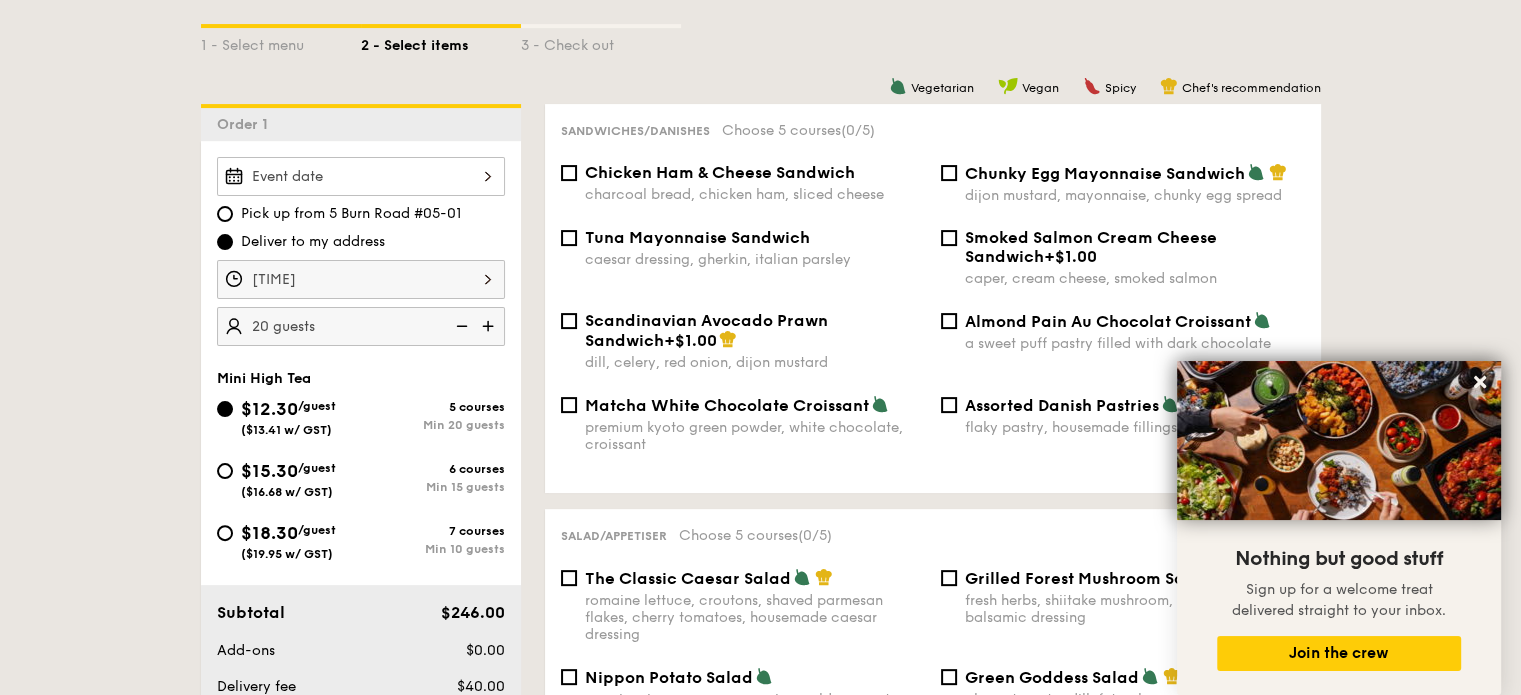 scroll, scrollTop: 560, scrollLeft: 0, axis: vertical 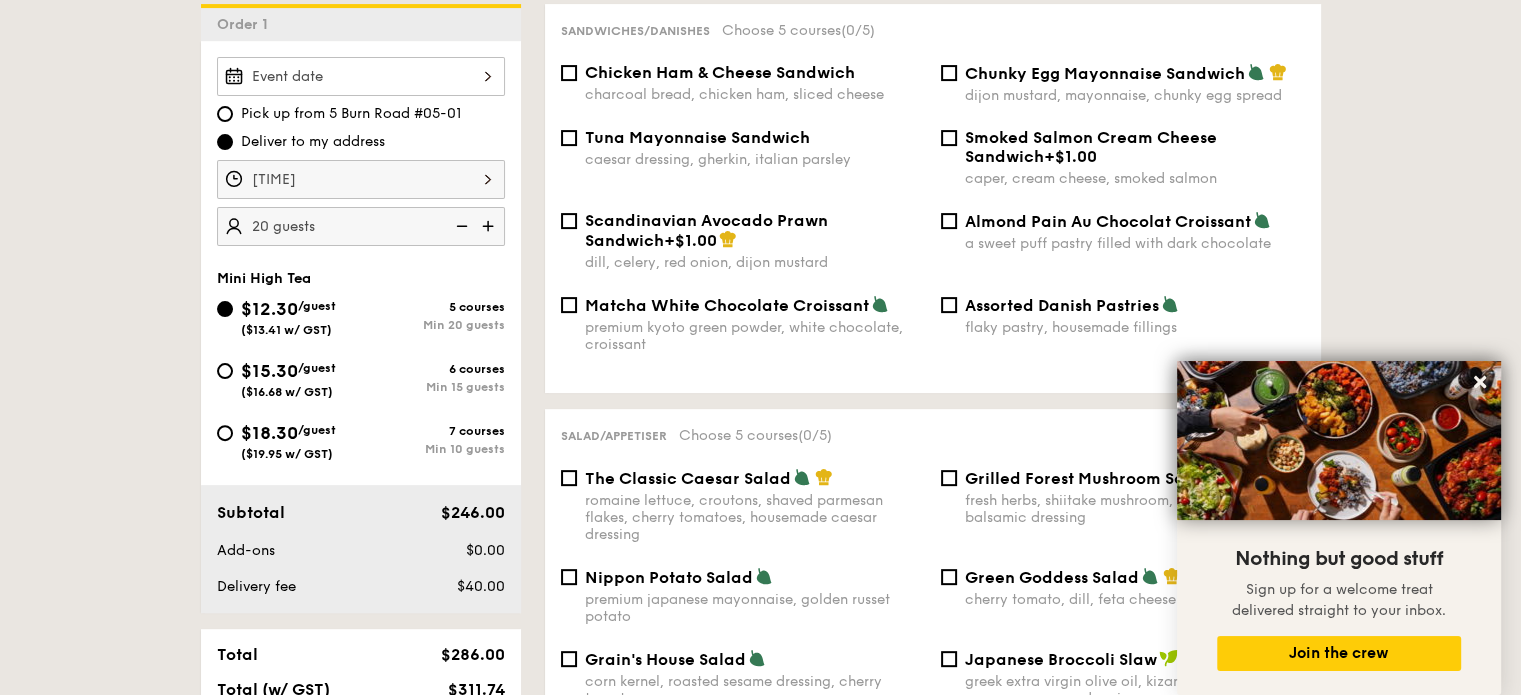 click on "$15.30" at bounding box center [269, 371] 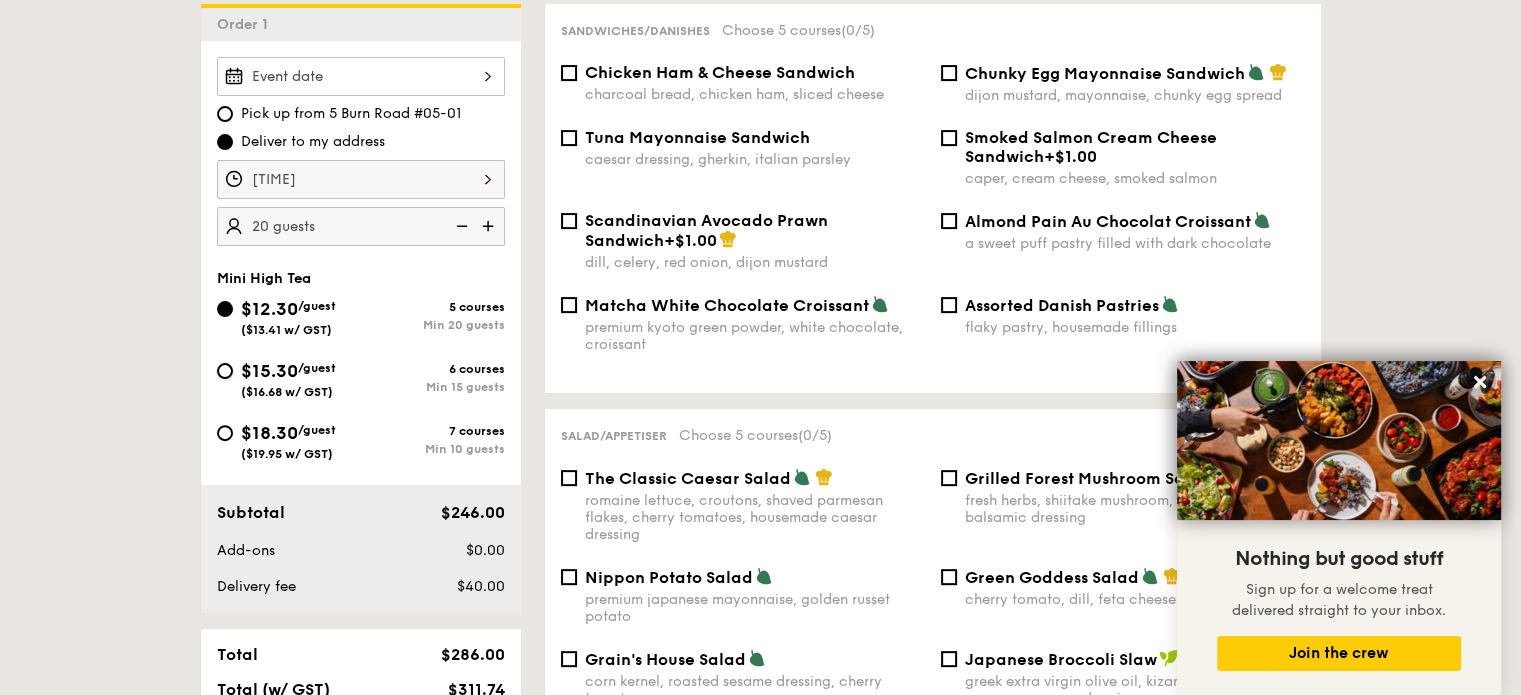 click on "$15.30
/guest
($16.68 w/ GST)
6 courses
Min 15 guests" at bounding box center [225, 371] 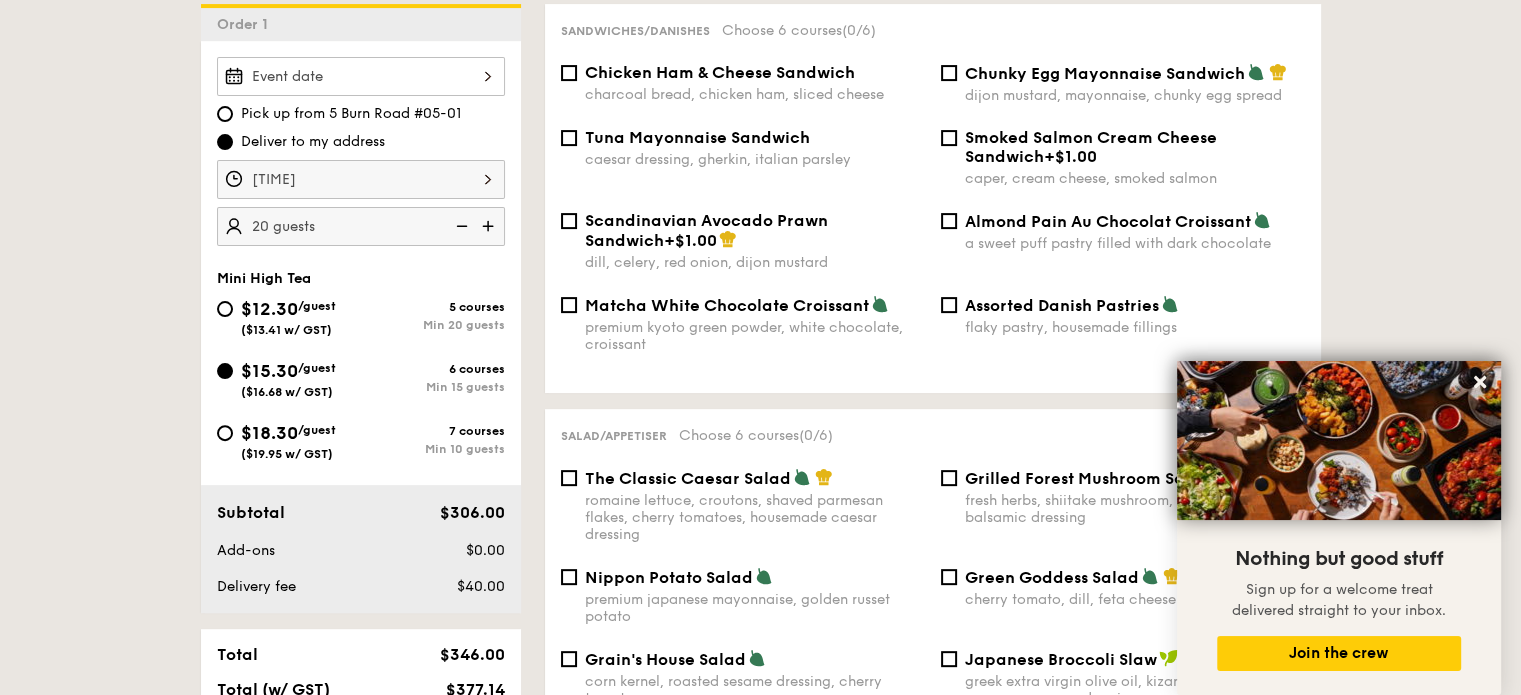 click at bounding box center [460, 226] 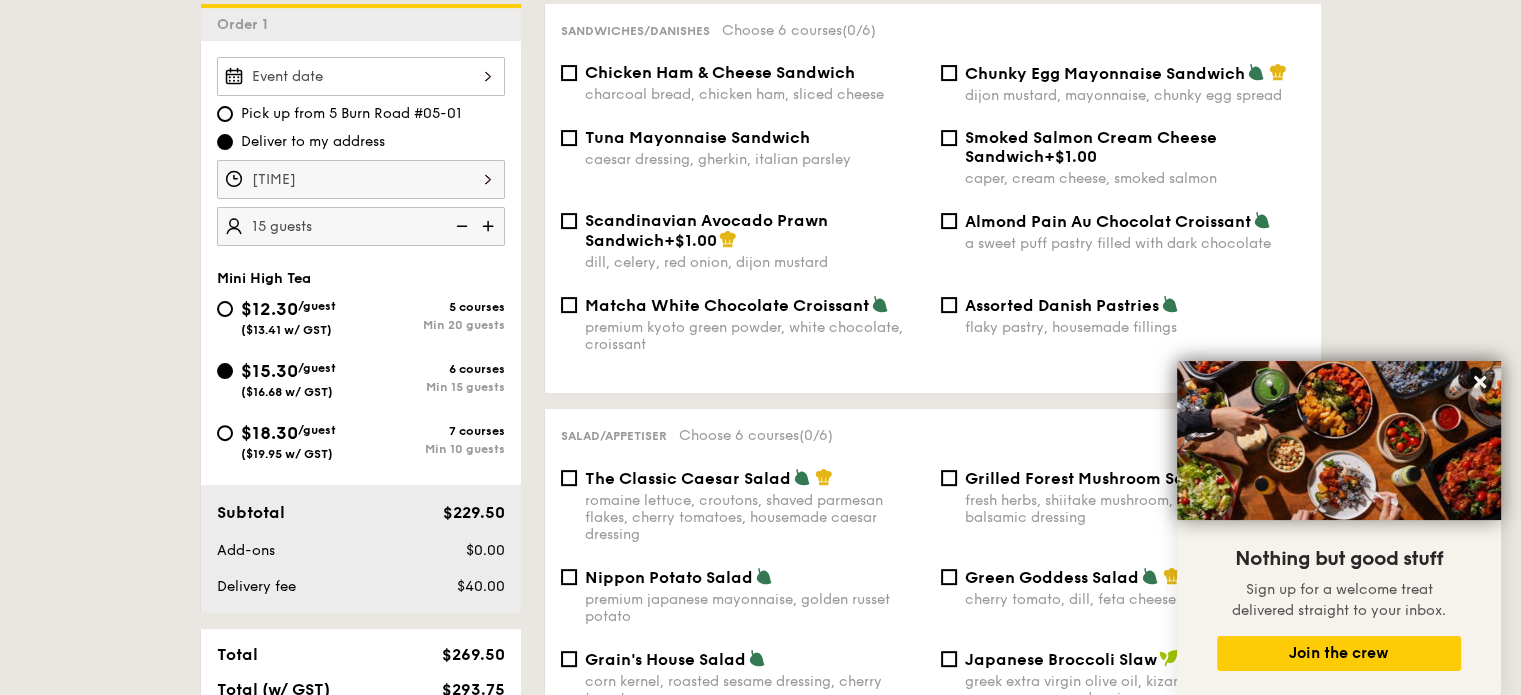 click on "$18.30
/guest
($19.95 w/ GST)" at bounding box center (288, 440) 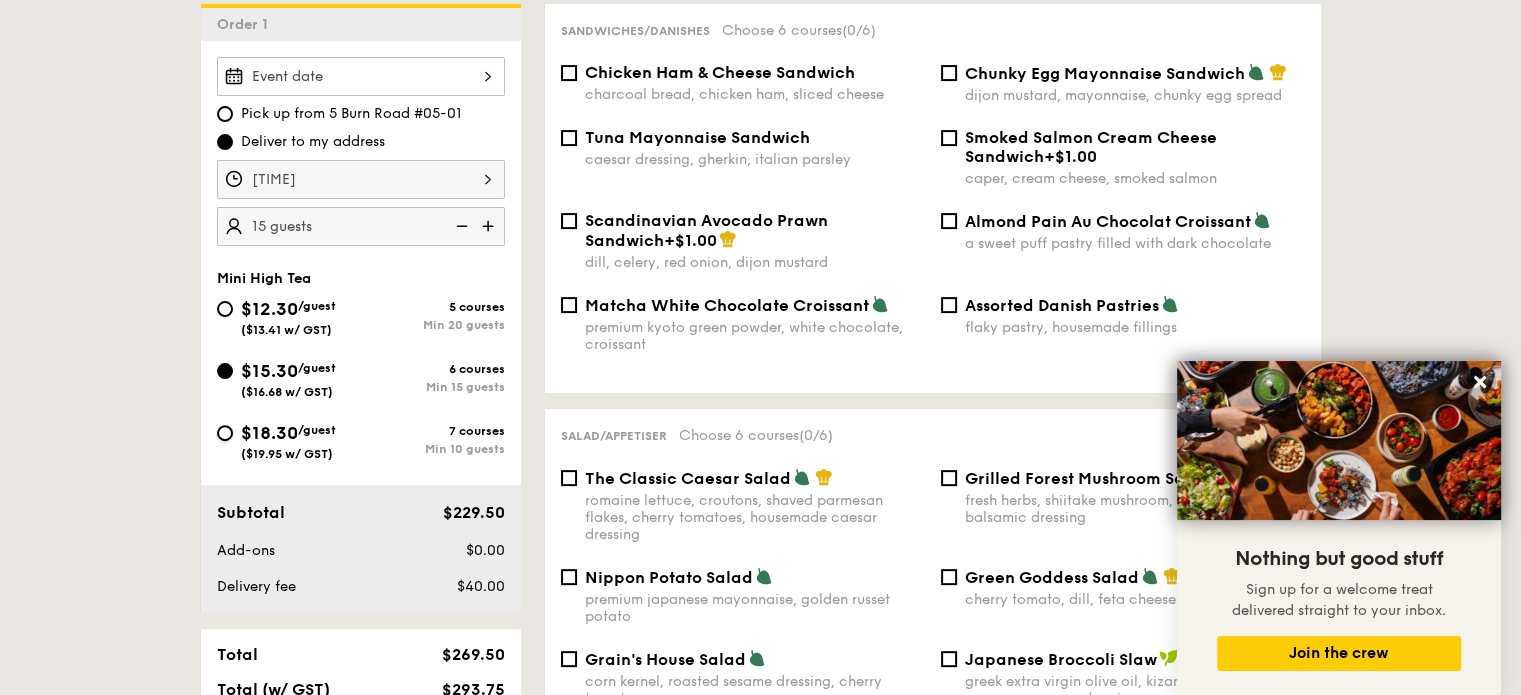 click on "$18.30
/guest
($19.95 w/ GST)
7 courses
Min 10 guests" at bounding box center [225, 433] 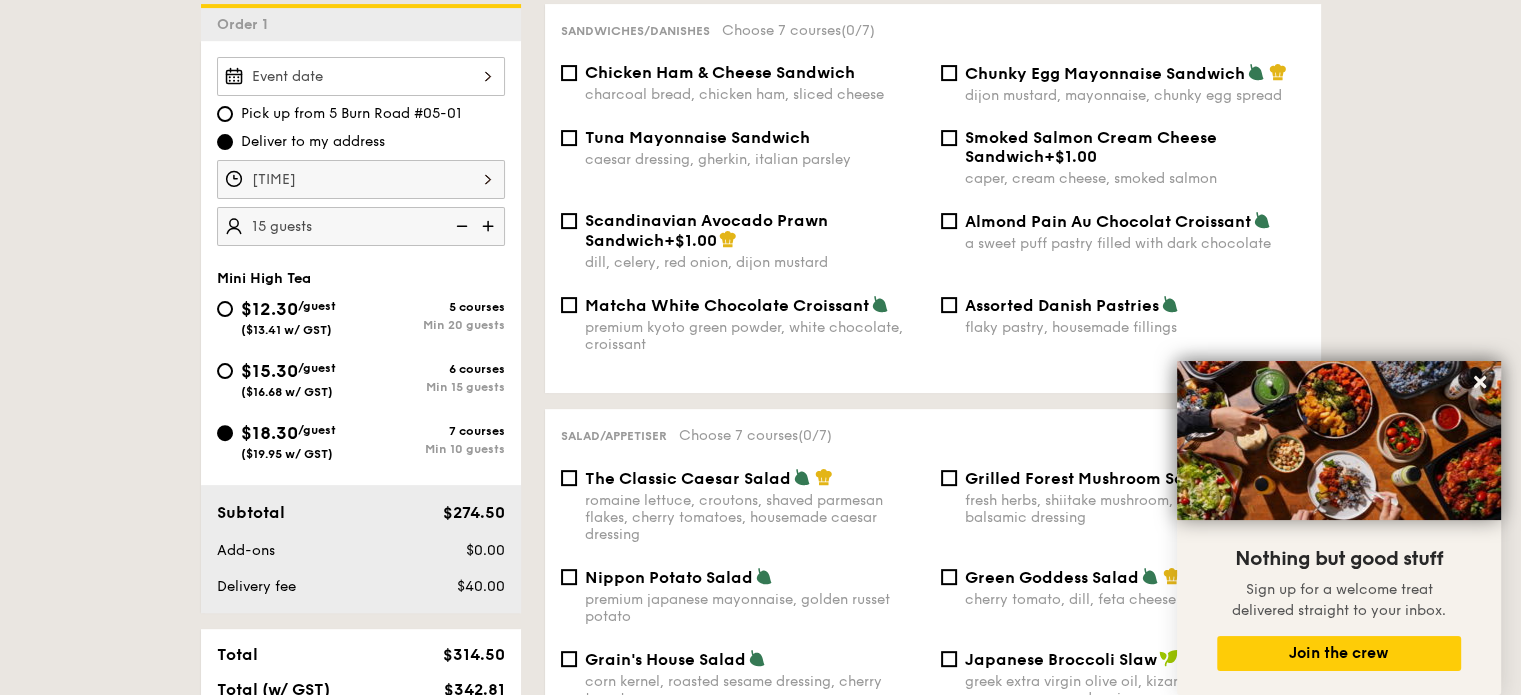 click at bounding box center (460, 226) 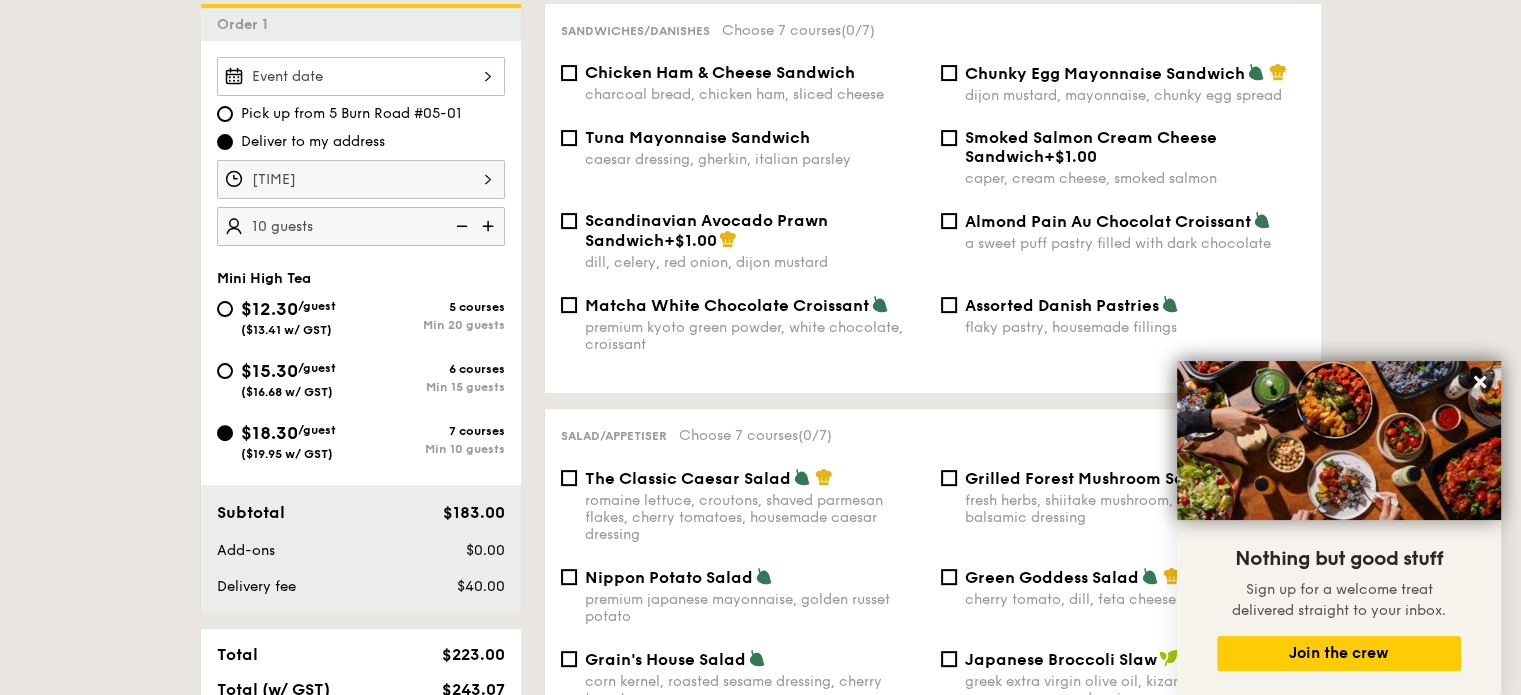 click on "$15.30
/guest
($16.68 w/ GST)" at bounding box center [288, 378] 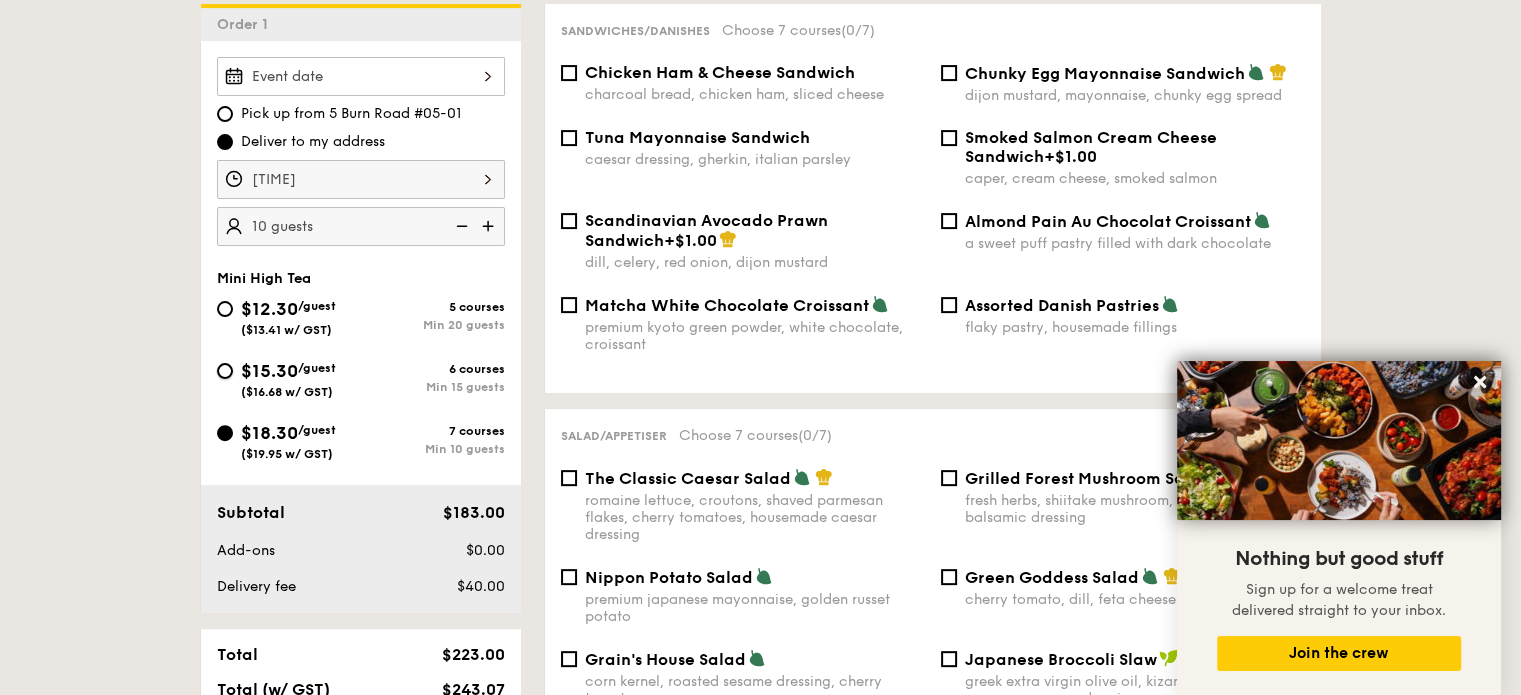 click on "$15.30
/guest
($16.68 w/ GST)
6 courses
Min 15 guests" at bounding box center [225, 371] 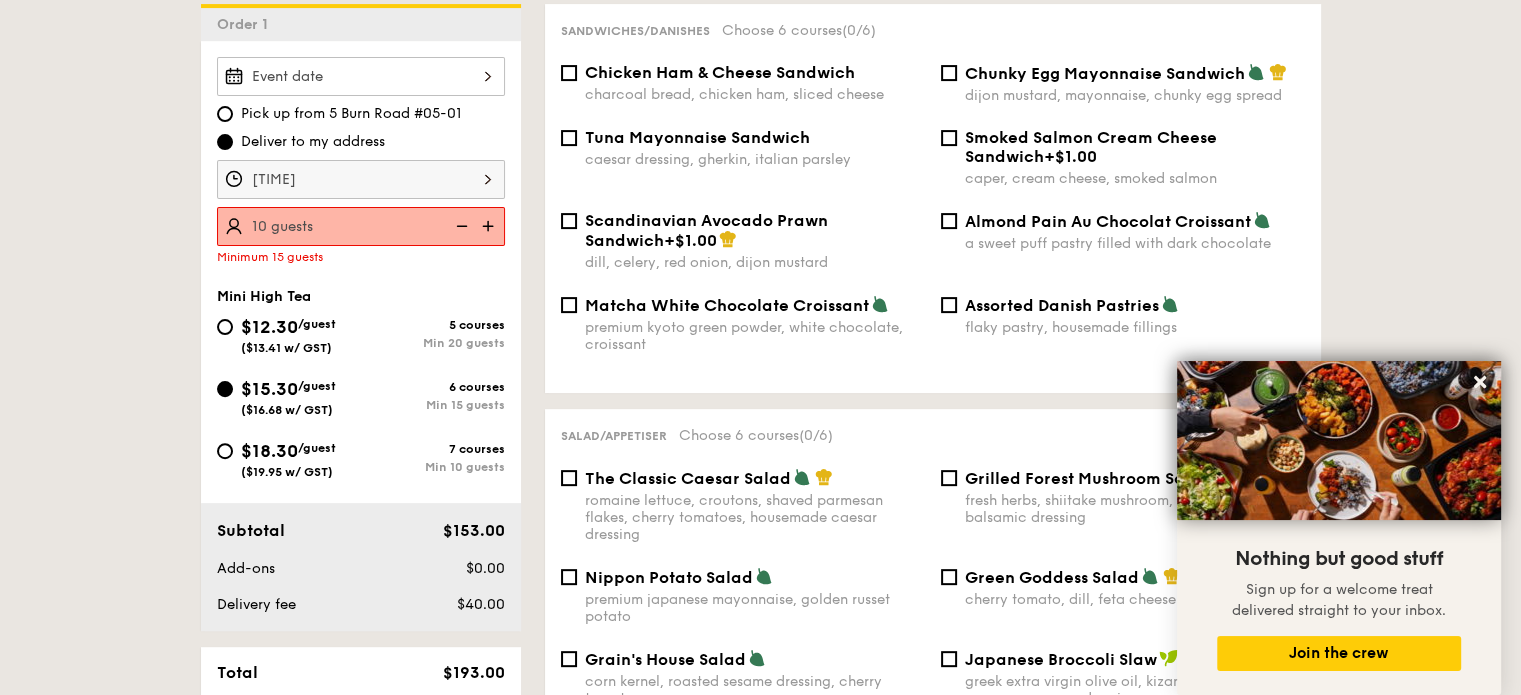 click at bounding box center (490, 226) 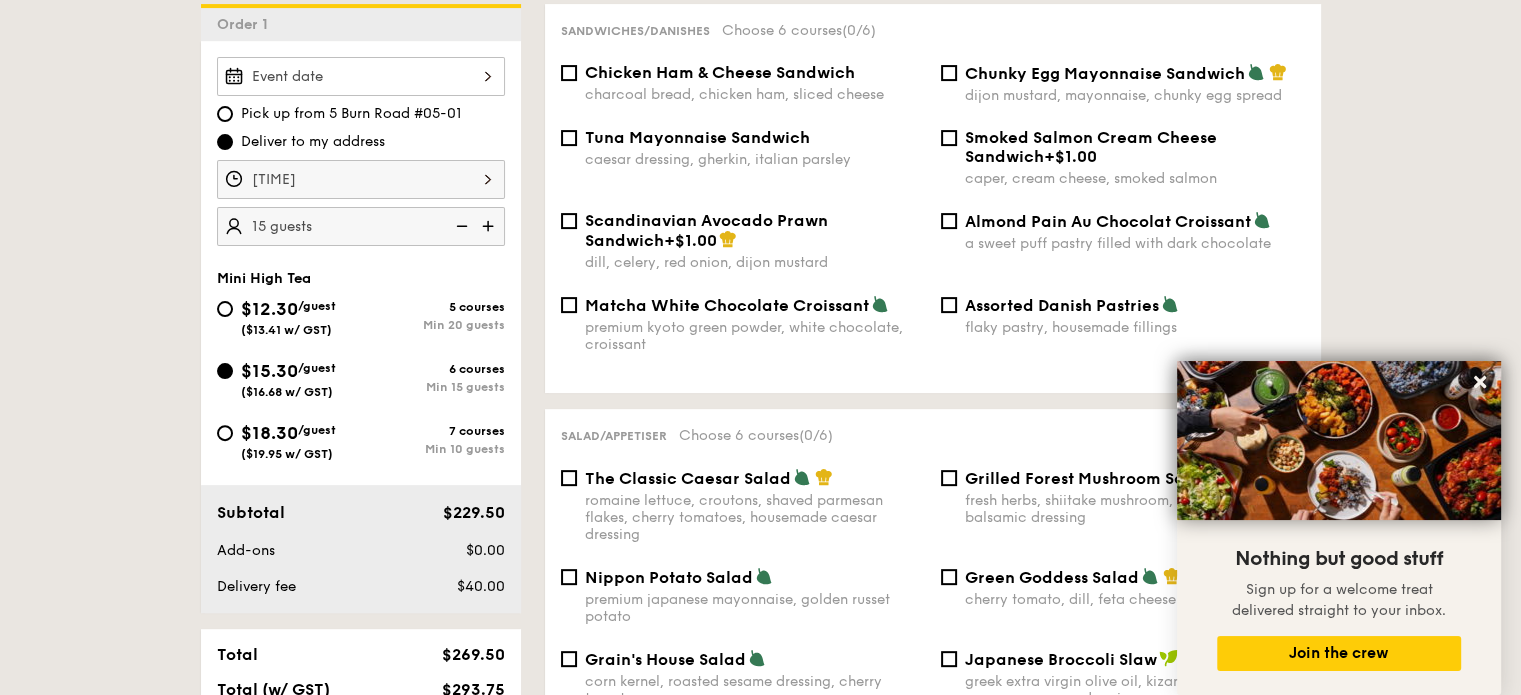 click at bounding box center [490, 226] 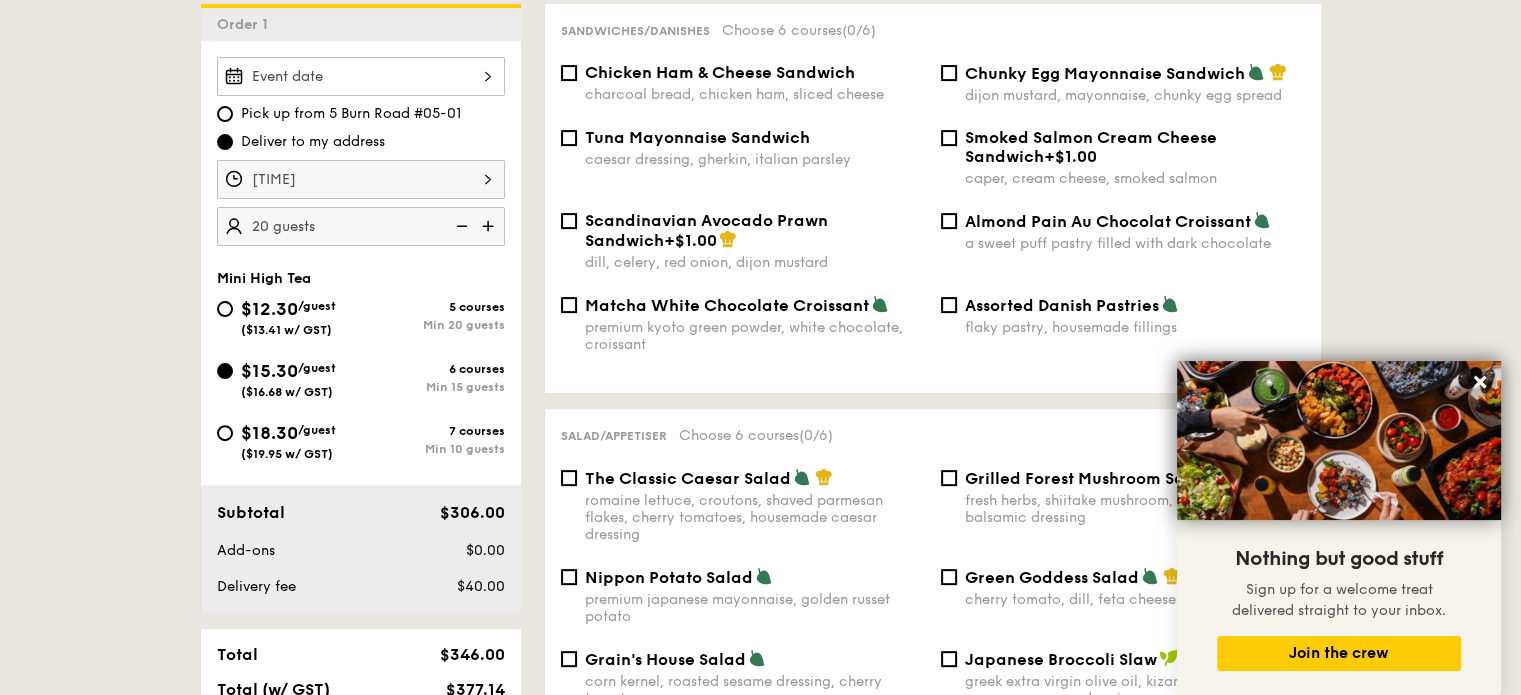 scroll, scrollTop: 660, scrollLeft: 0, axis: vertical 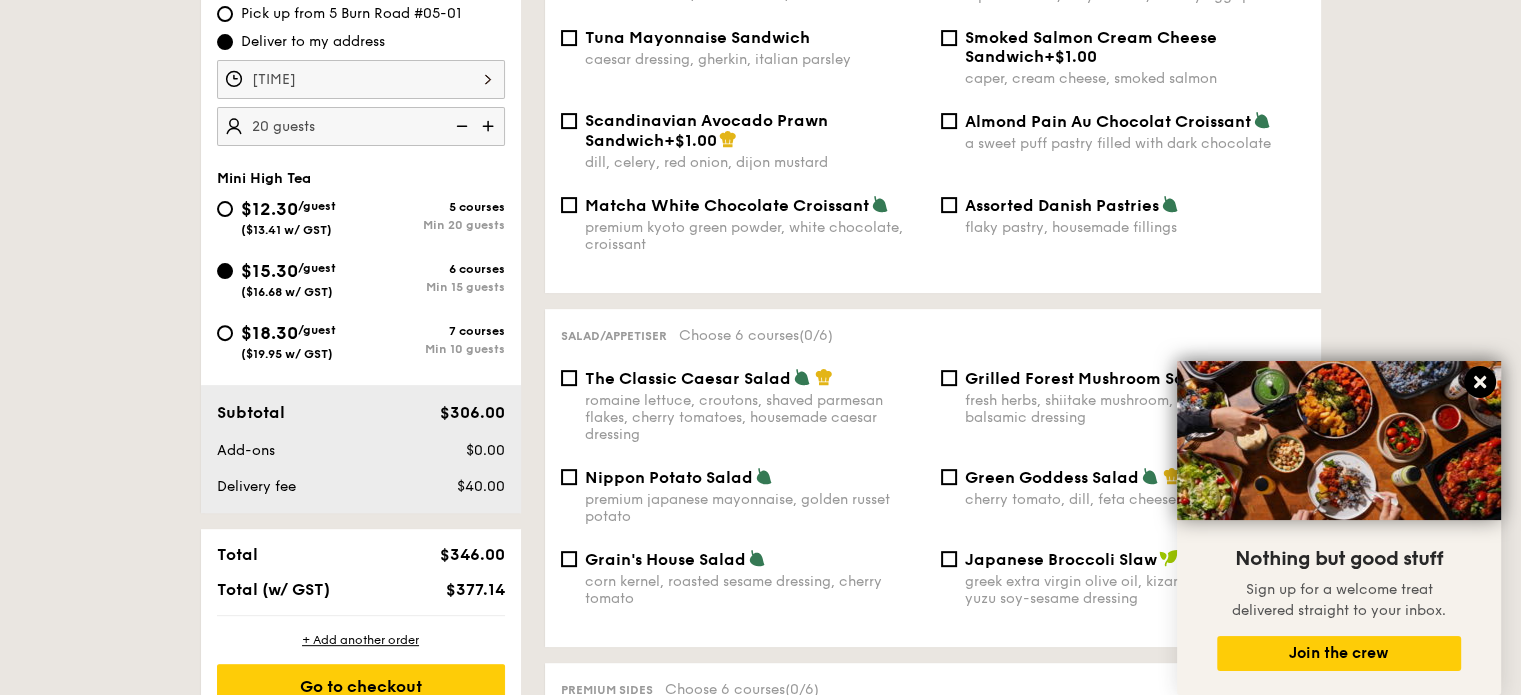 click 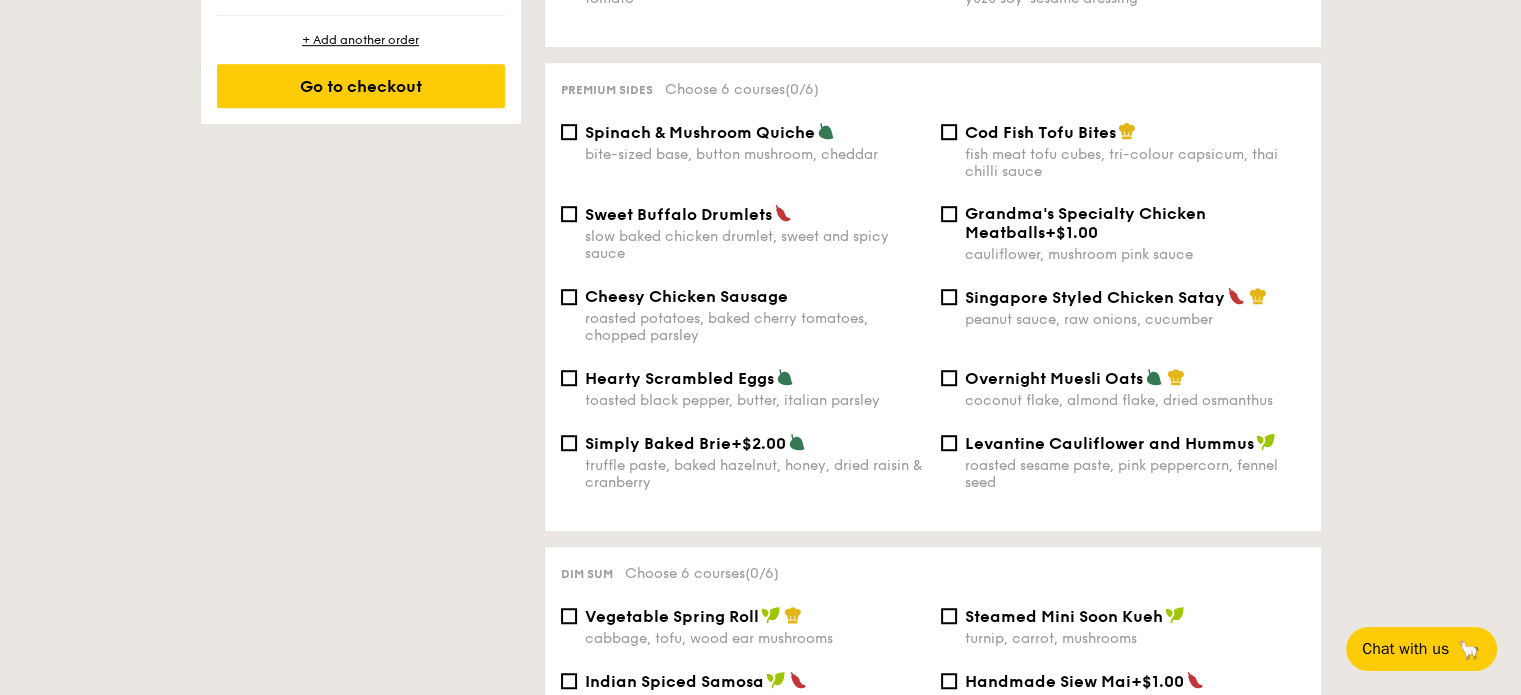 scroll, scrollTop: 1360, scrollLeft: 0, axis: vertical 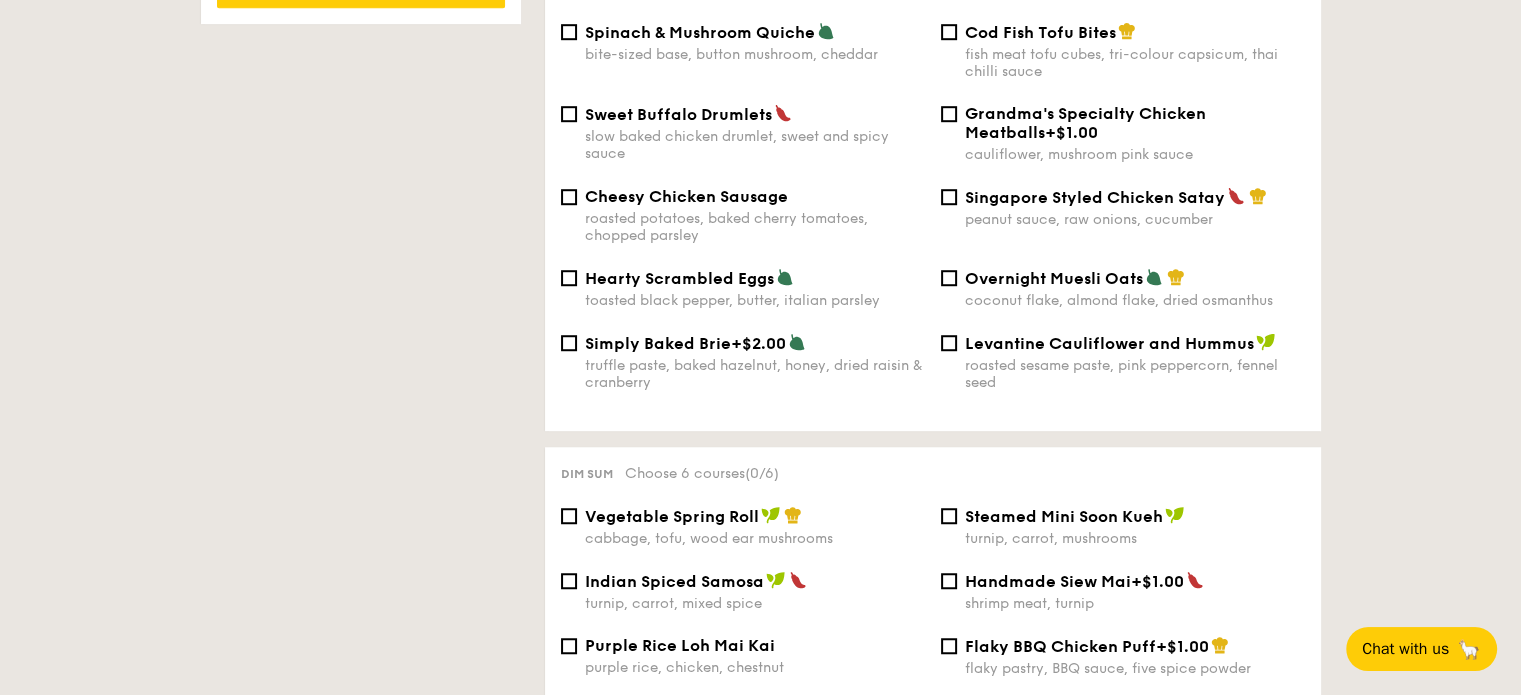 click on "fish meat tofu cubes, tri-colour capsicum, thai chilli sauce" at bounding box center [1135, 63] 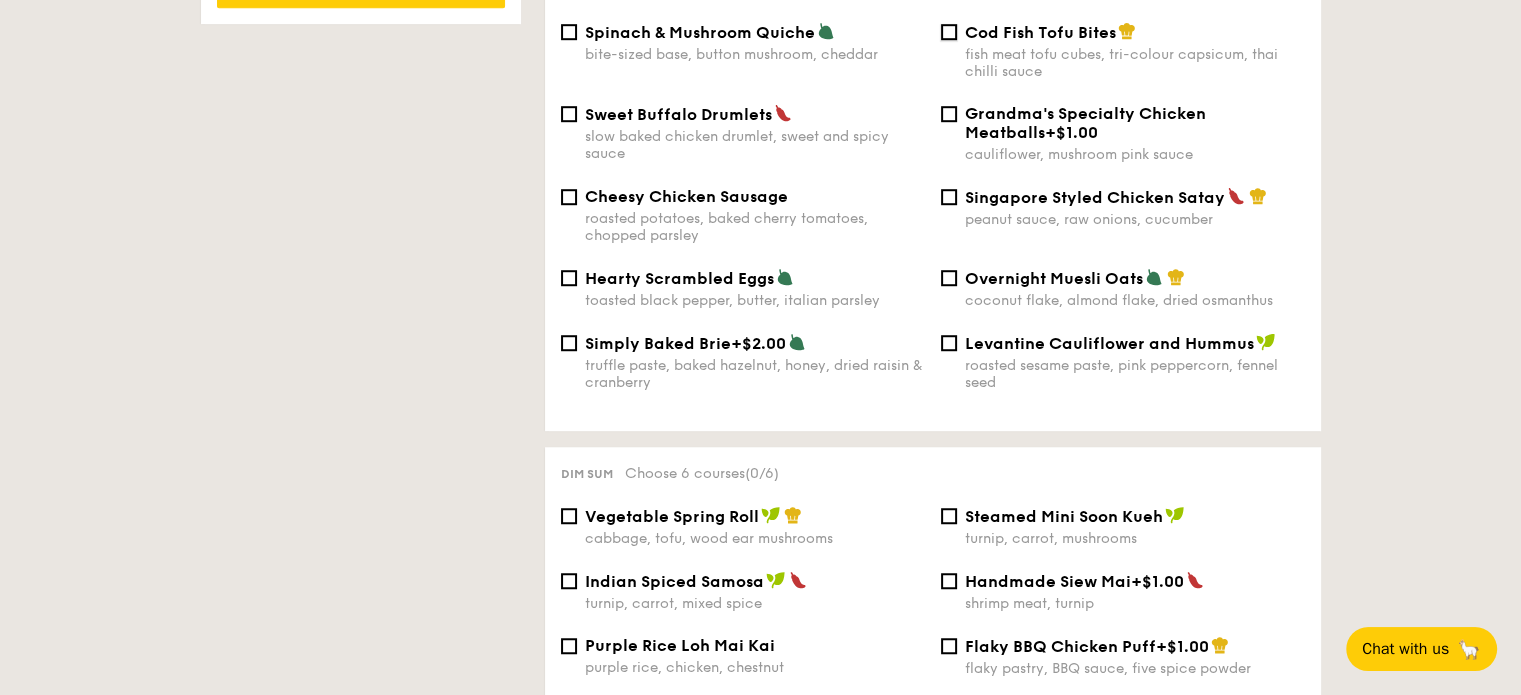 click on "Cod Fish Tofu Bites fish meat tofu cubes, tri-colour capsicum, thai chilli sauce" at bounding box center [949, 32] 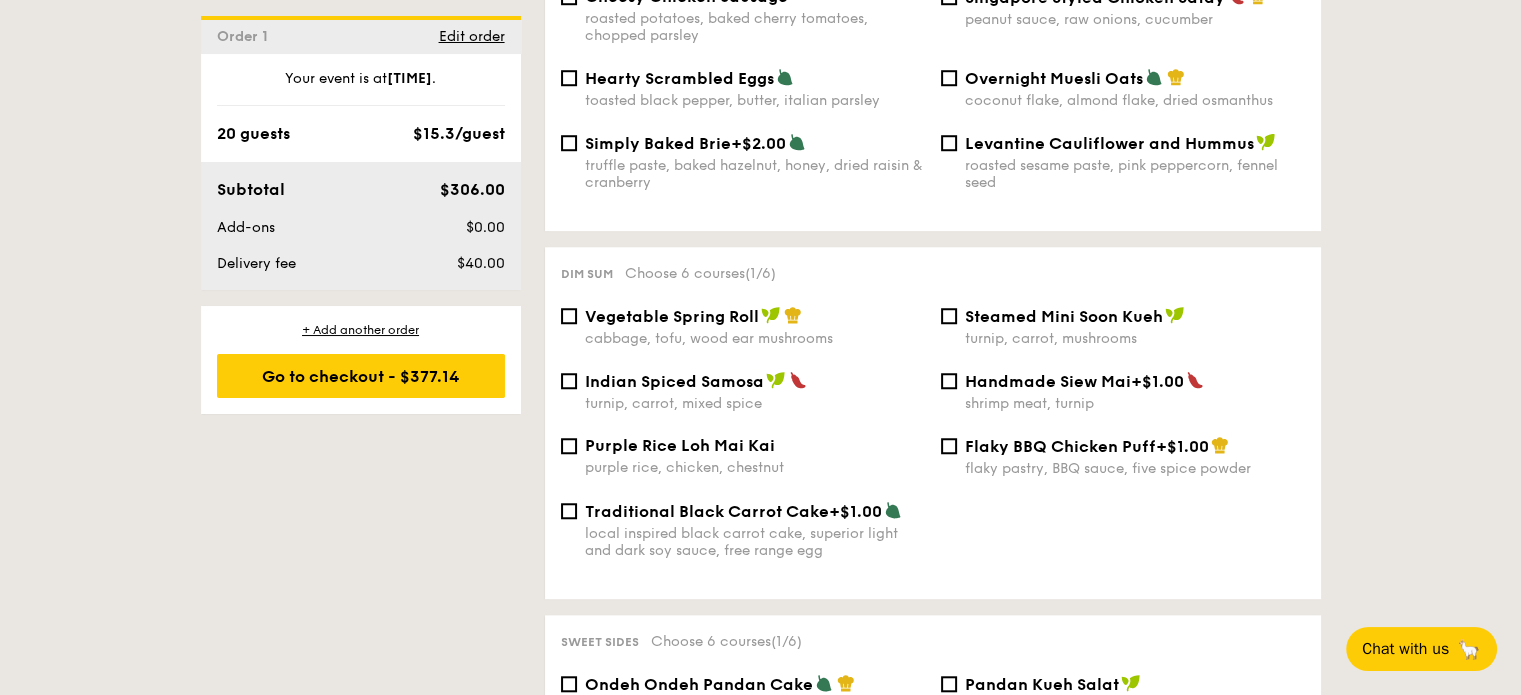 scroll, scrollTop: 1660, scrollLeft: 0, axis: vertical 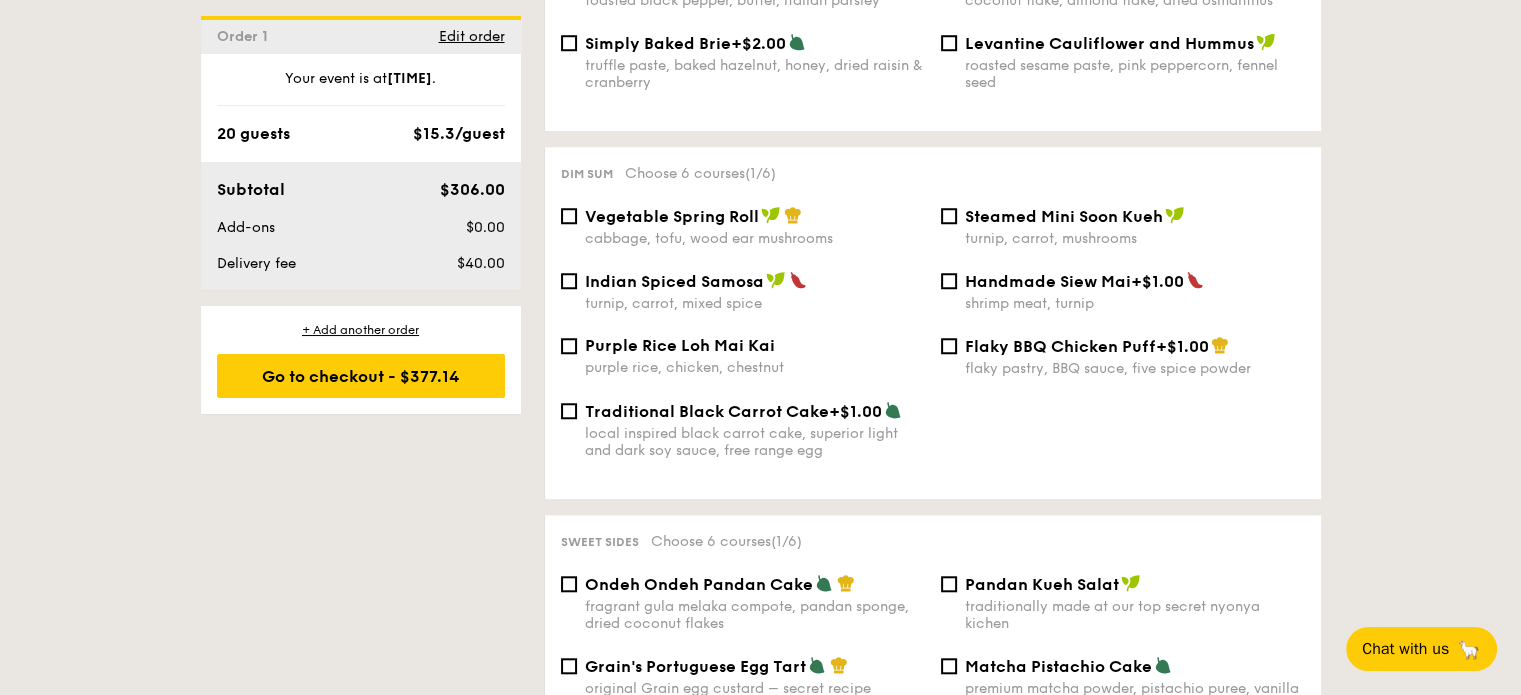 click on "Steamed Mini Soon Kueh turnip, carrot, mushrooms" at bounding box center (1135, 226) 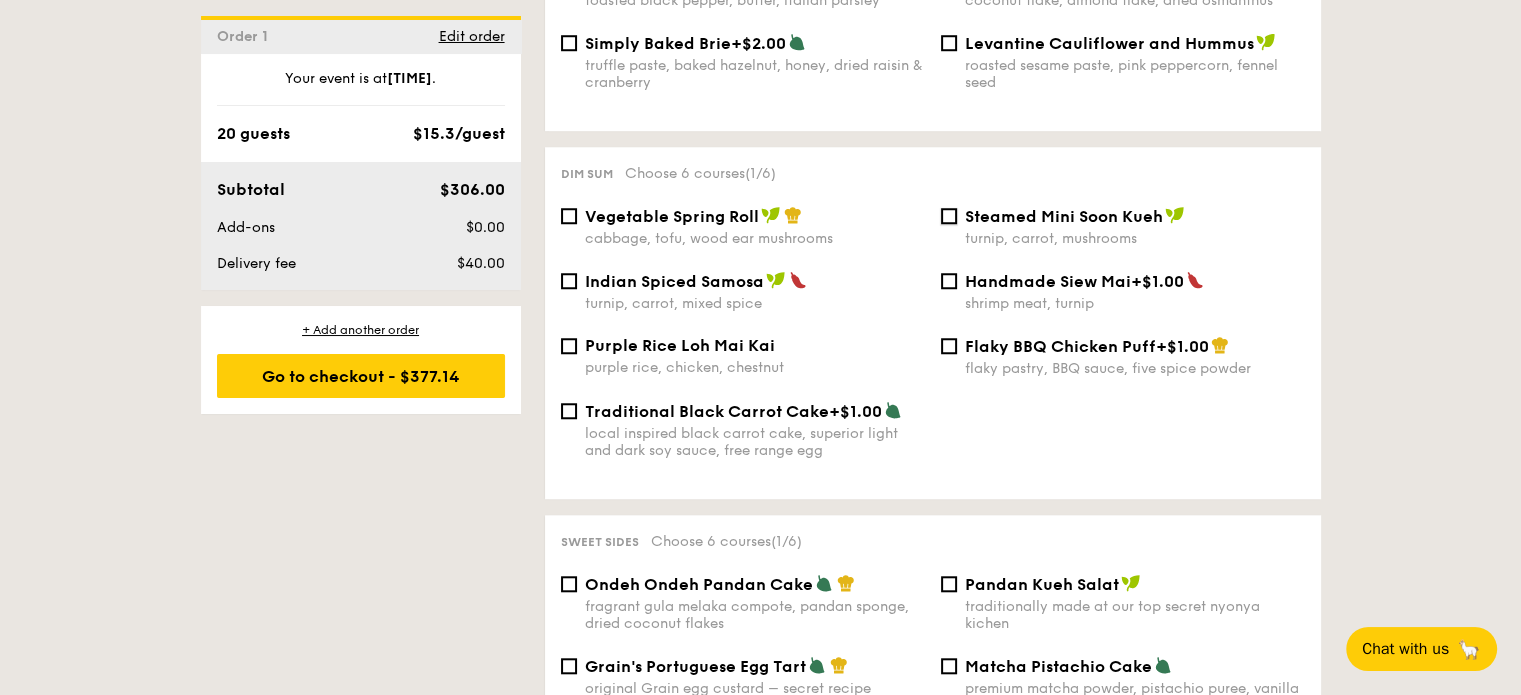 click on "Steamed Mini Soon Kueh turnip, carrot, mushrooms" at bounding box center (949, 216) 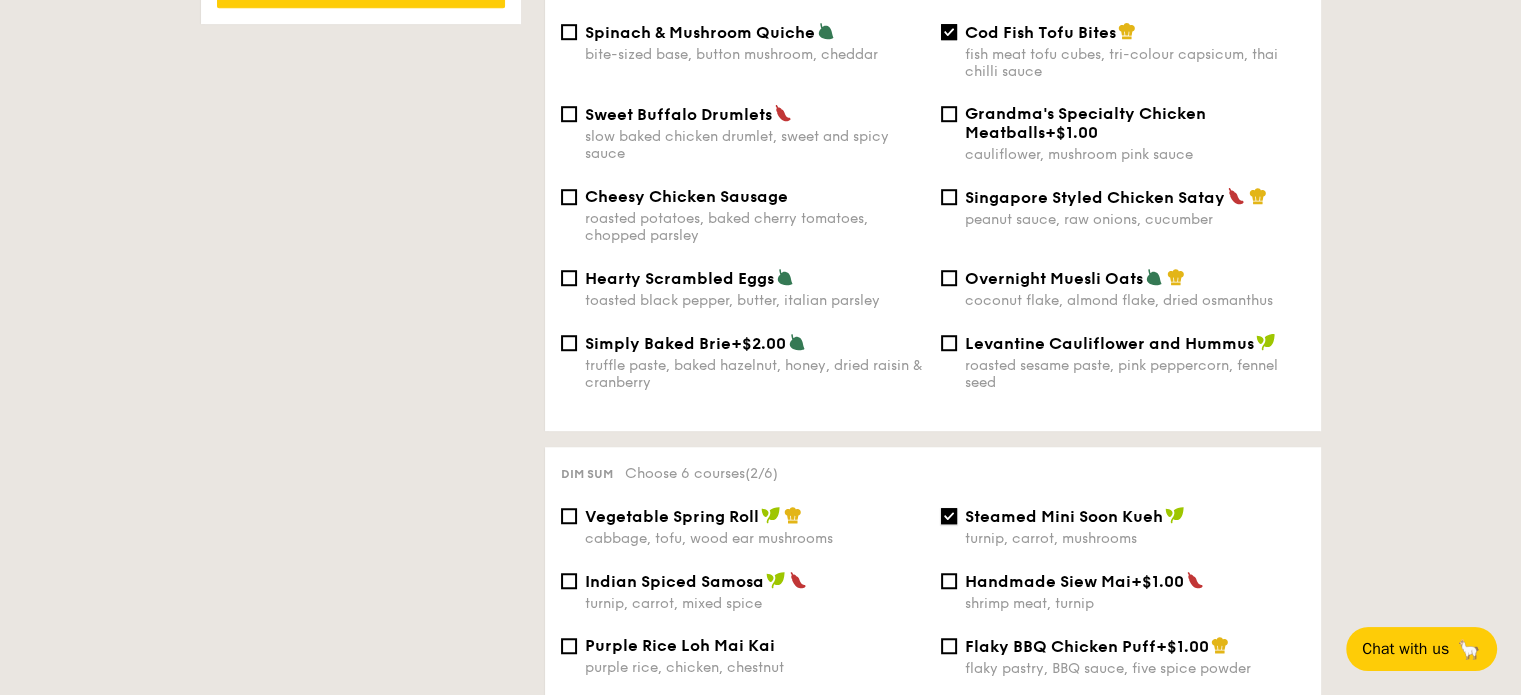 scroll, scrollTop: 1260, scrollLeft: 0, axis: vertical 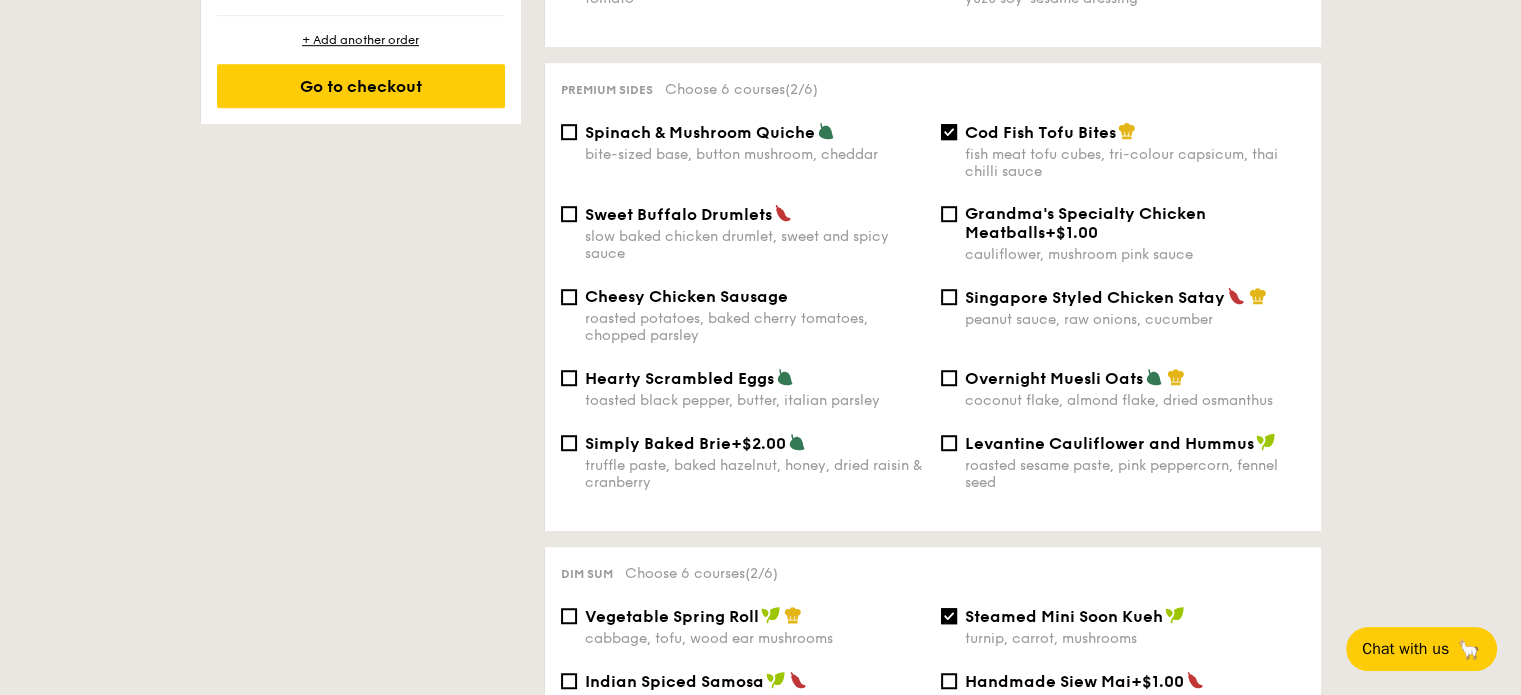 click on "Singapore Styled Chicken Satay" at bounding box center (1095, 297) 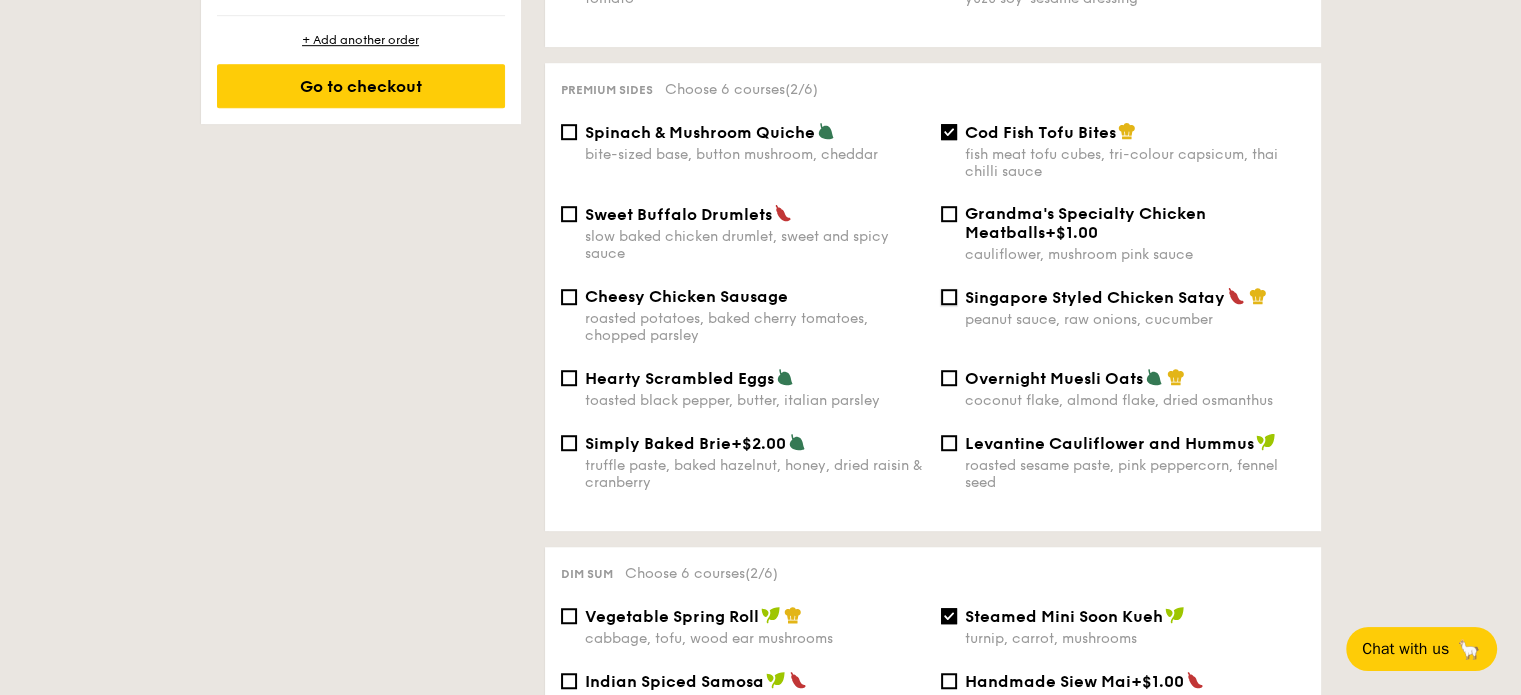 click on "Singapore Styled Chicken Satay peanut sauce, raw onions, cucumber" at bounding box center [949, 297] 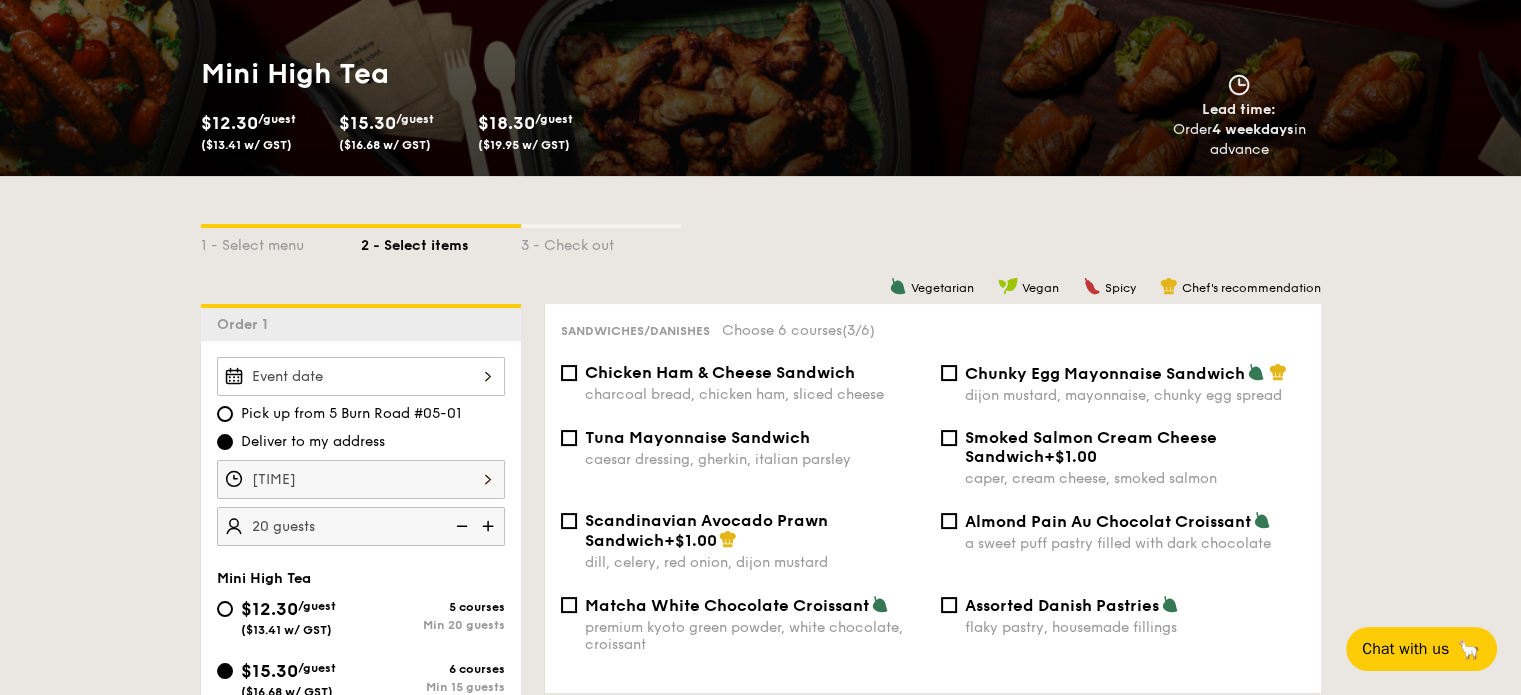 scroll, scrollTop: 360, scrollLeft: 0, axis: vertical 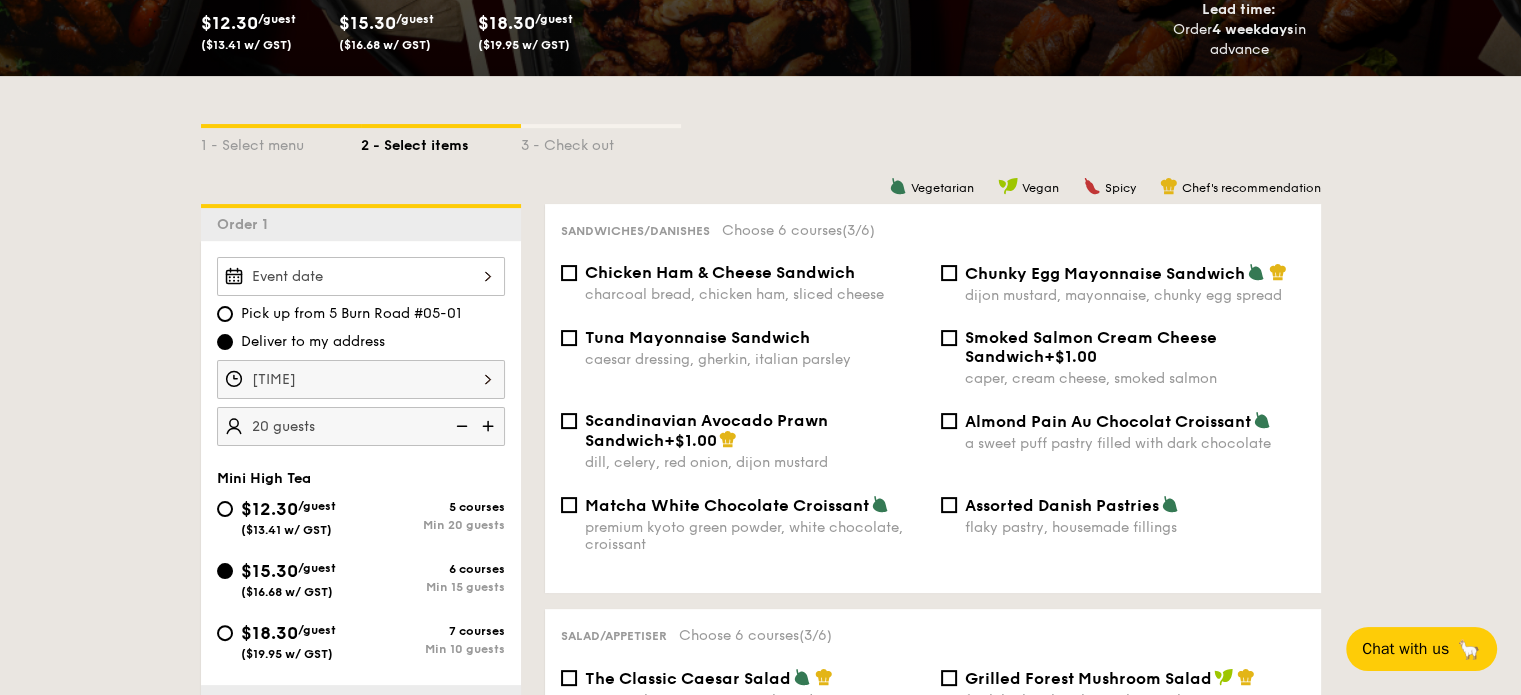 click on "premium kyoto green powder, white chocolate, croissant" at bounding box center (755, 536) 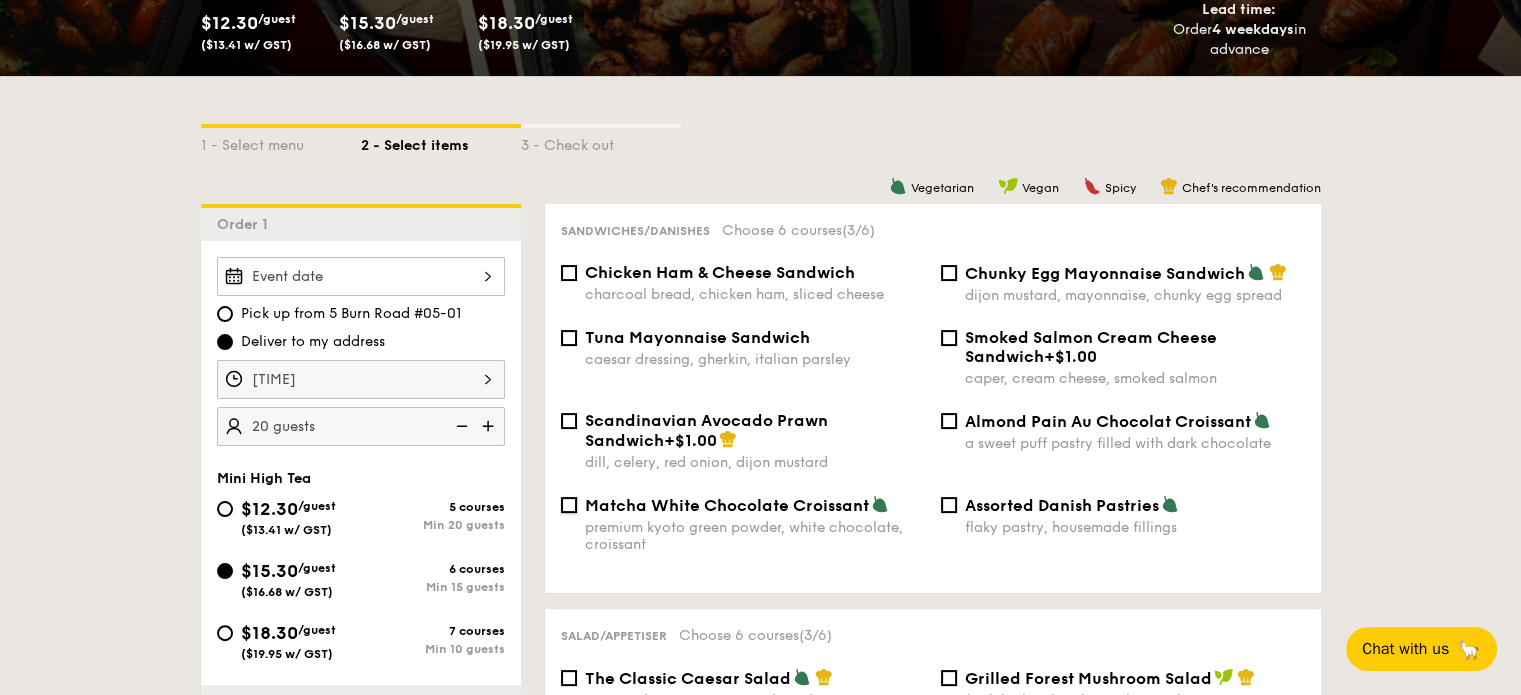 click on "Matcha White Chocolate Croissant premium kyoto green powder, white chocolate, croissant" at bounding box center (569, 505) 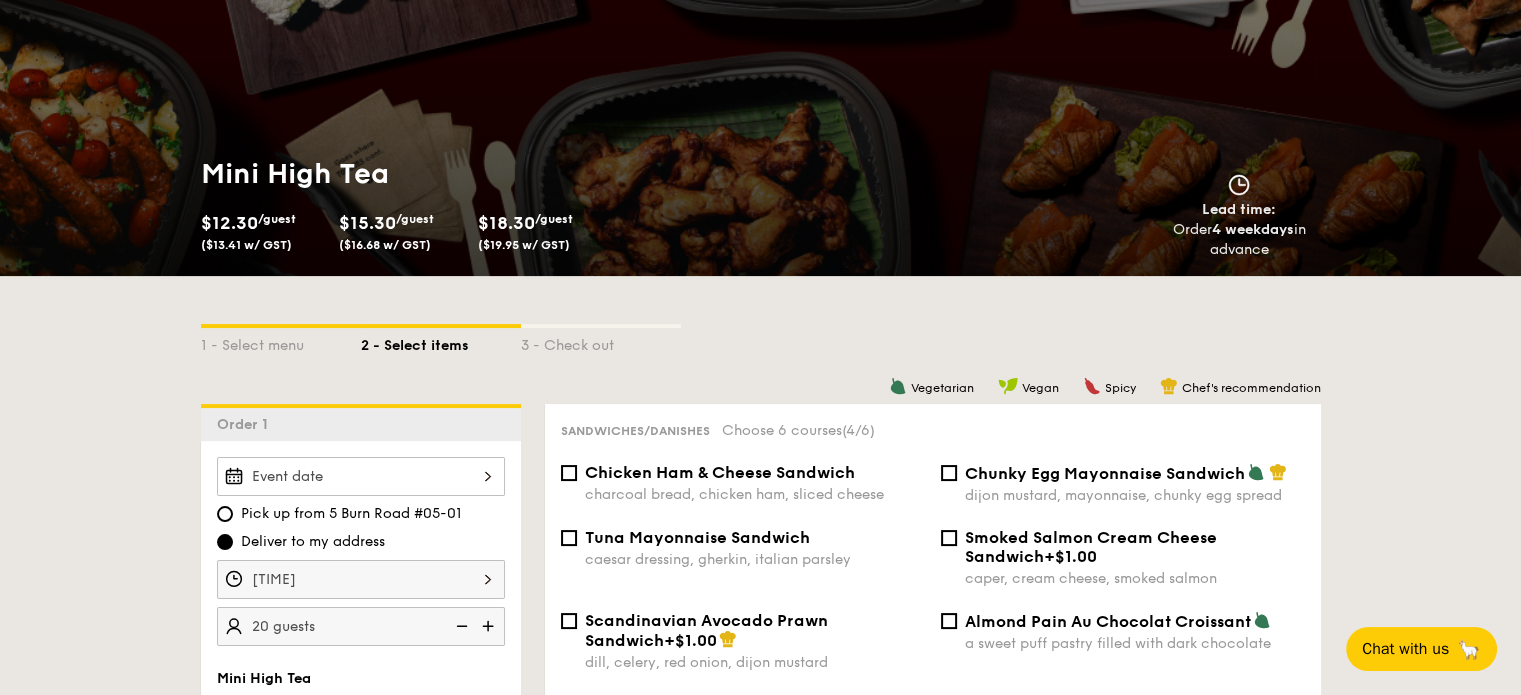 scroll, scrollTop: 60, scrollLeft: 0, axis: vertical 